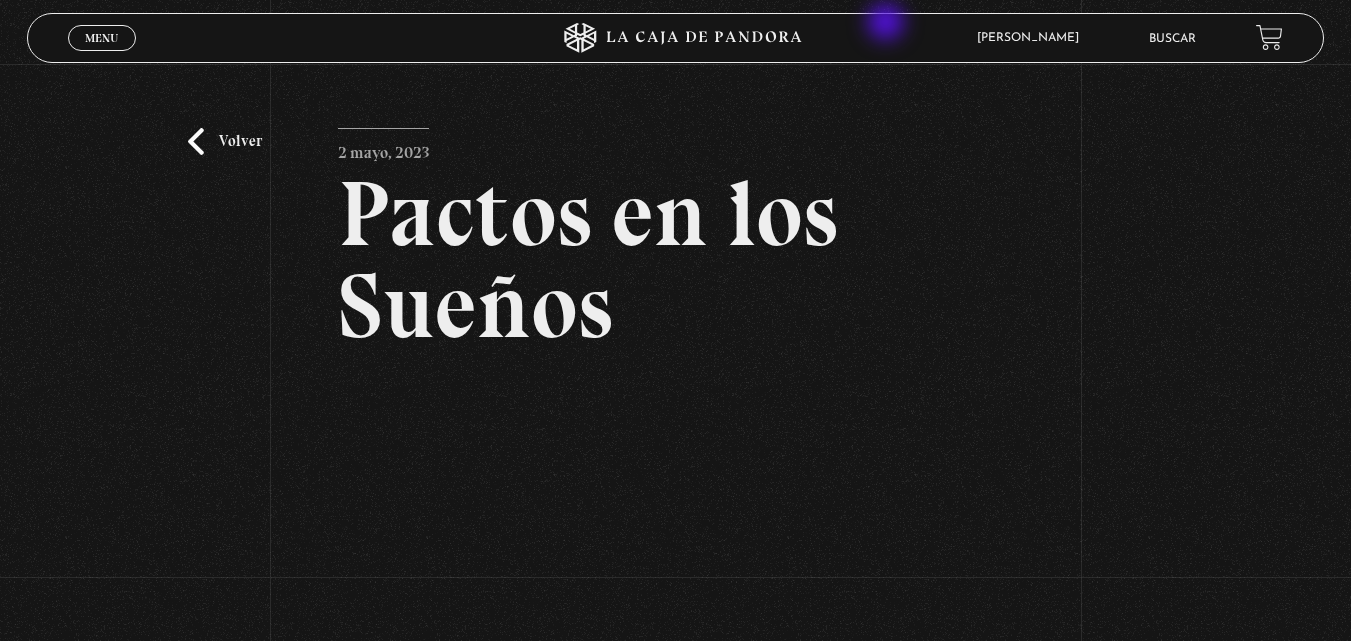 scroll, scrollTop: 203, scrollLeft: 0, axis: vertical 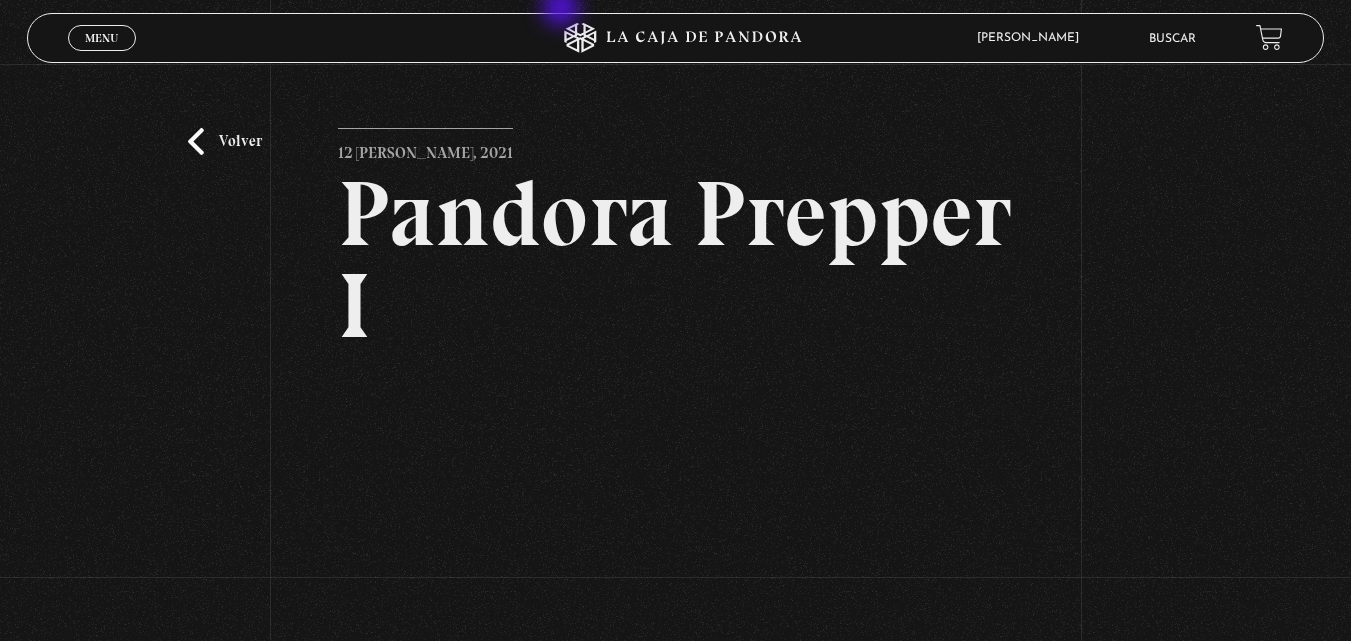 click on "Volver
12 julio, 2021
Pandora Prepper I
WhatsApp Twitter Messenger Email" at bounding box center (675, 426) 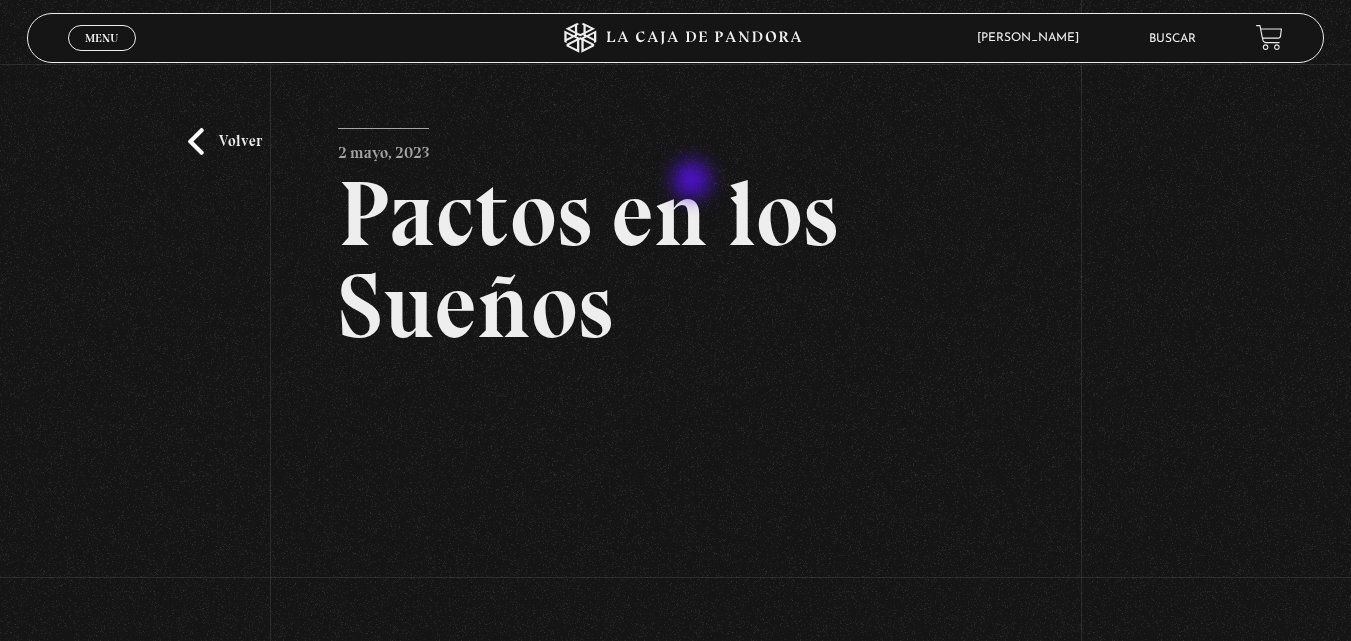 scroll, scrollTop: 203, scrollLeft: 0, axis: vertical 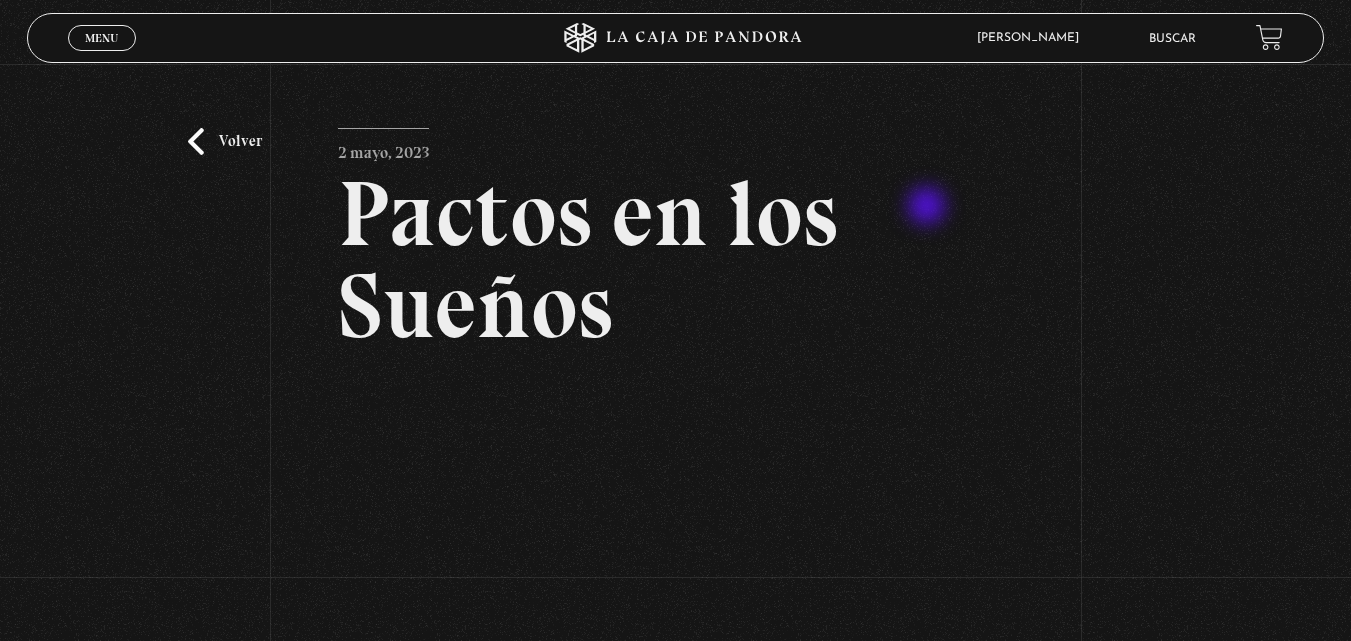click on "Pactos en los Sueños" at bounding box center [675, 260] 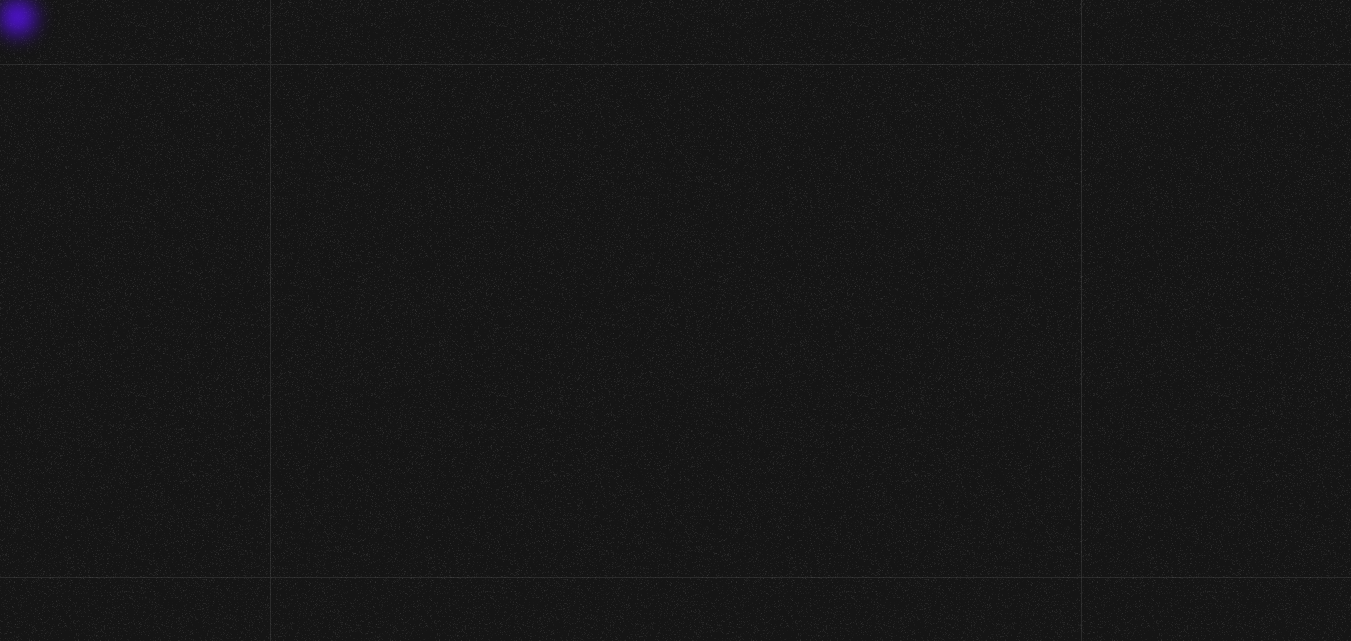 scroll, scrollTop: 0, scrollLeft: 0, axis: both 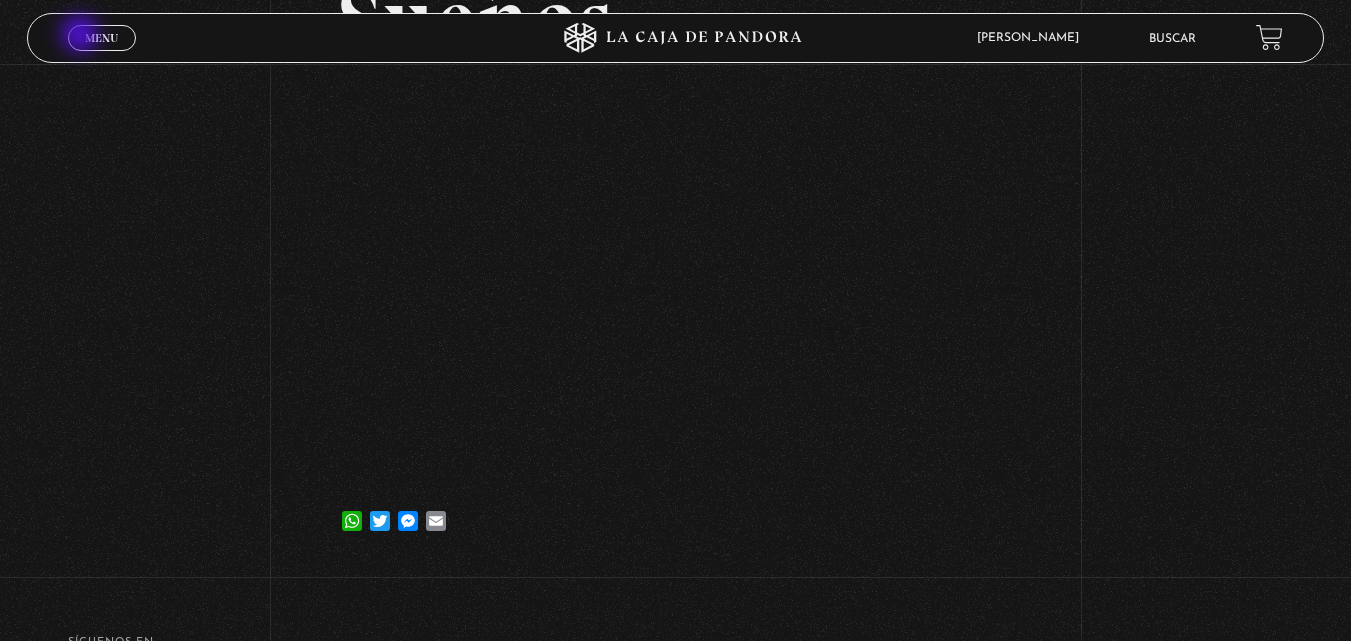 click on "Menu Cerrar" at bounding box center (102, 38) 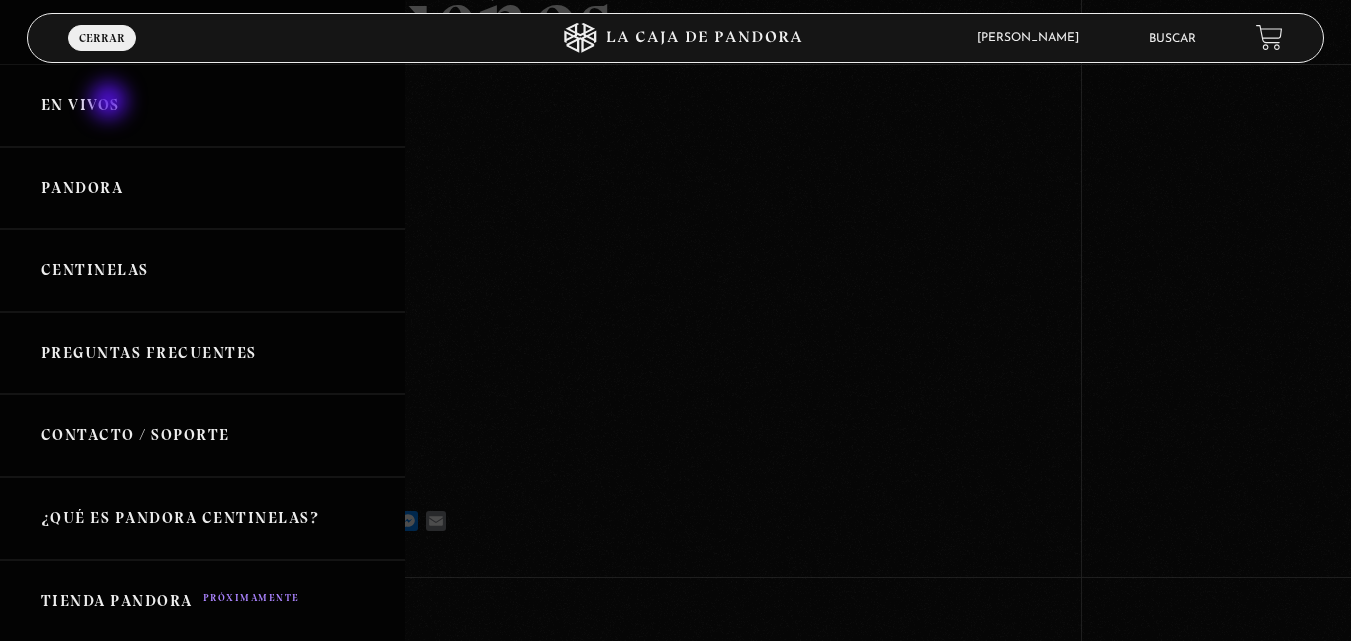 click on "En vivos" at bounding box center (202, 105) 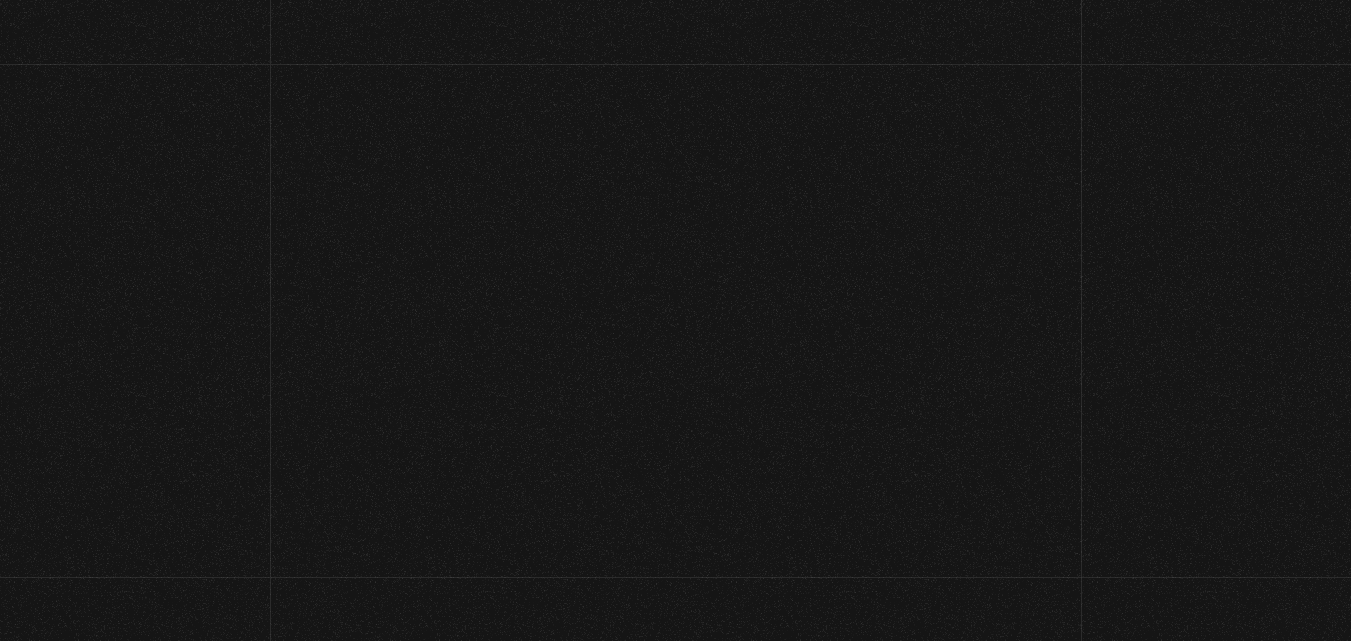 scroll, scrollTop: 0, scrollLeft: 0, axis: both 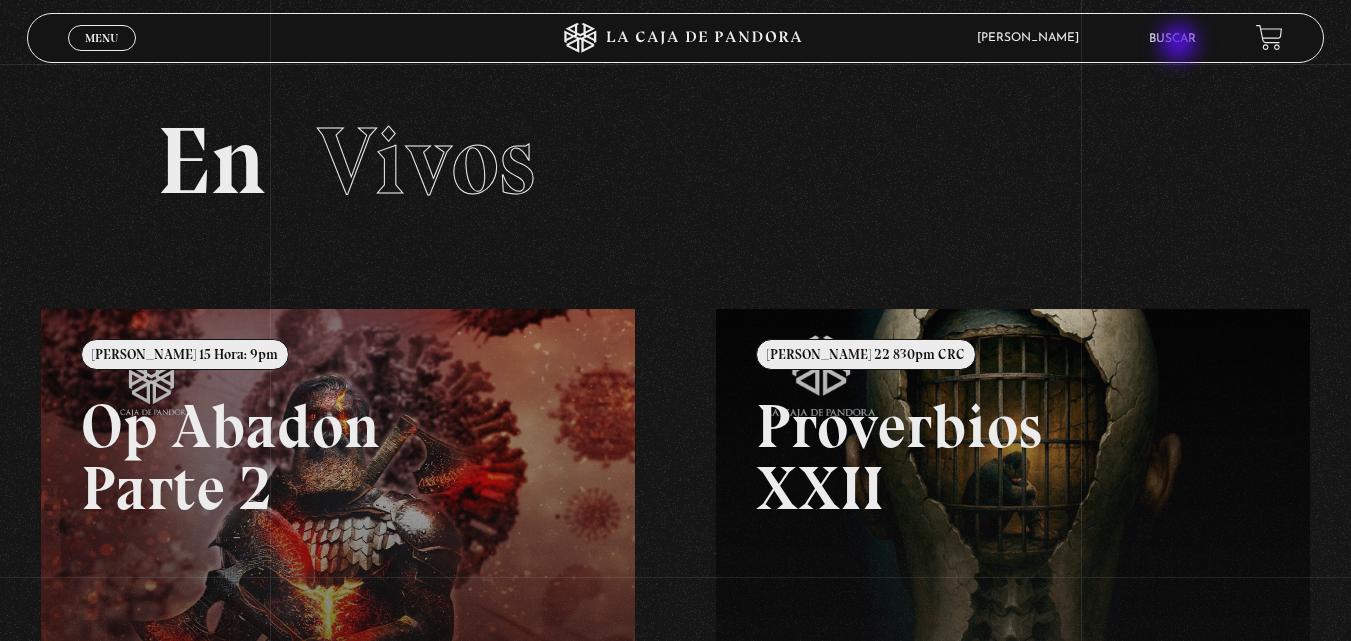 click on "Buscar" at bounding box center [1172, 39] 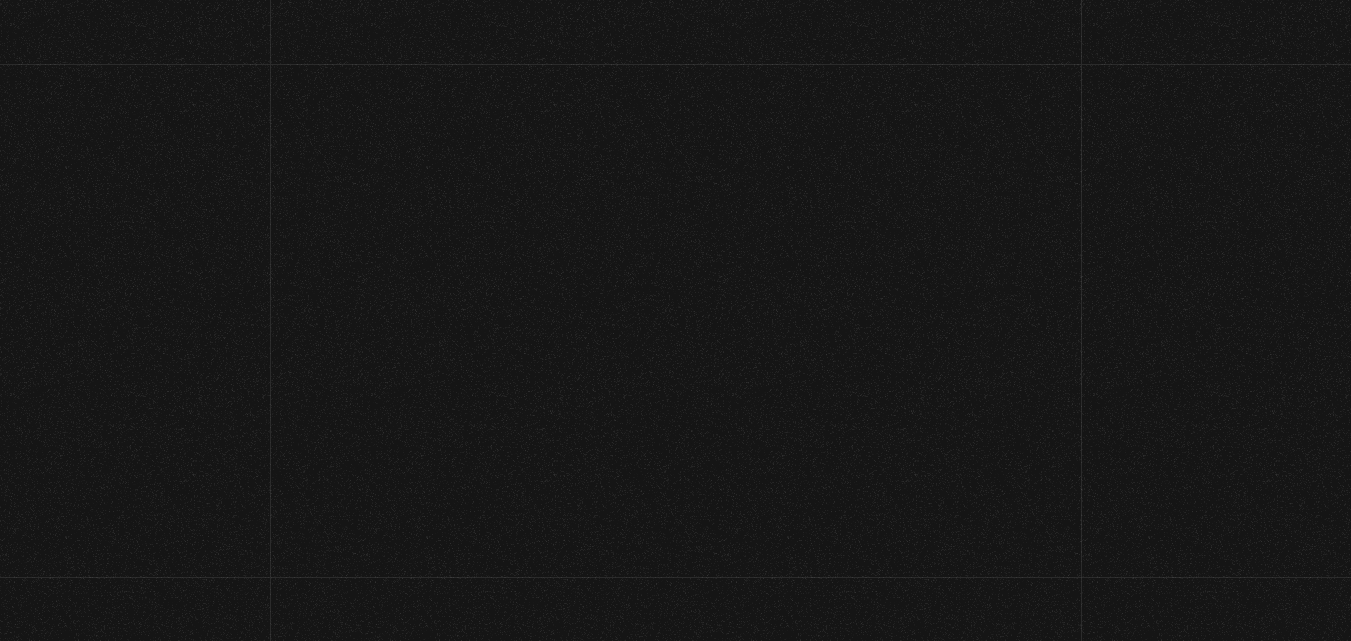scroll, scrollTop: 0, scrollLeft: 0, axis: both 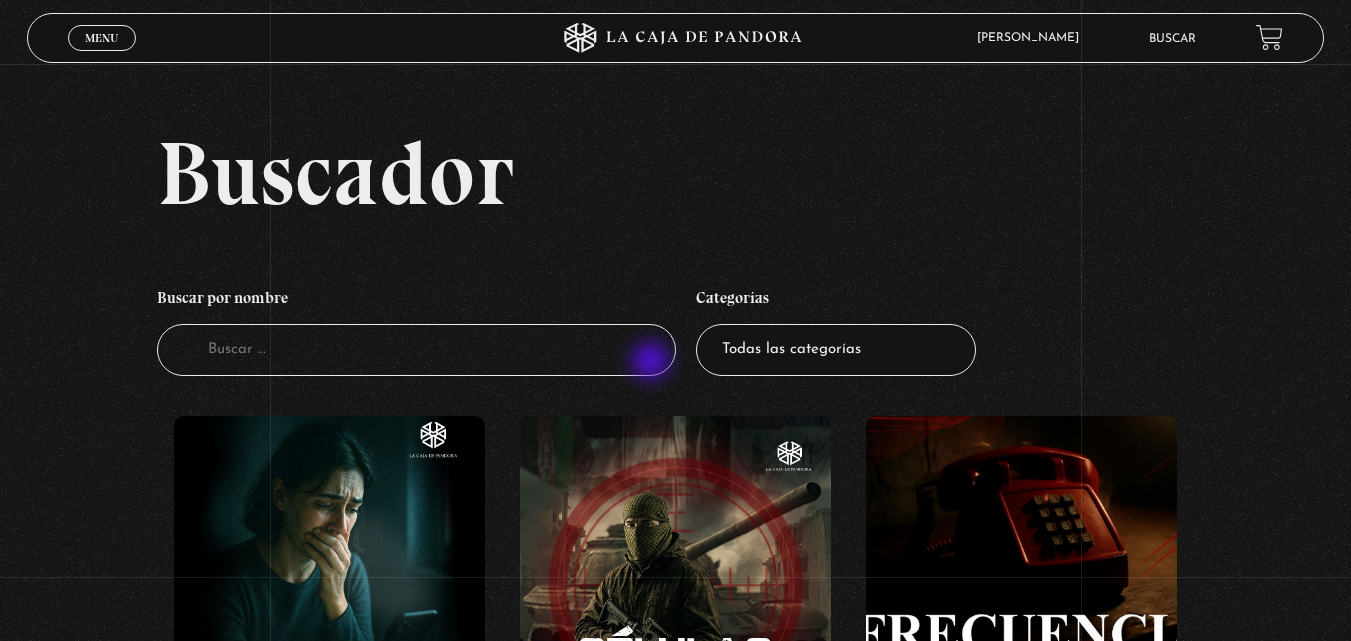 click on "Buscador" at bounding box center [416, 350] 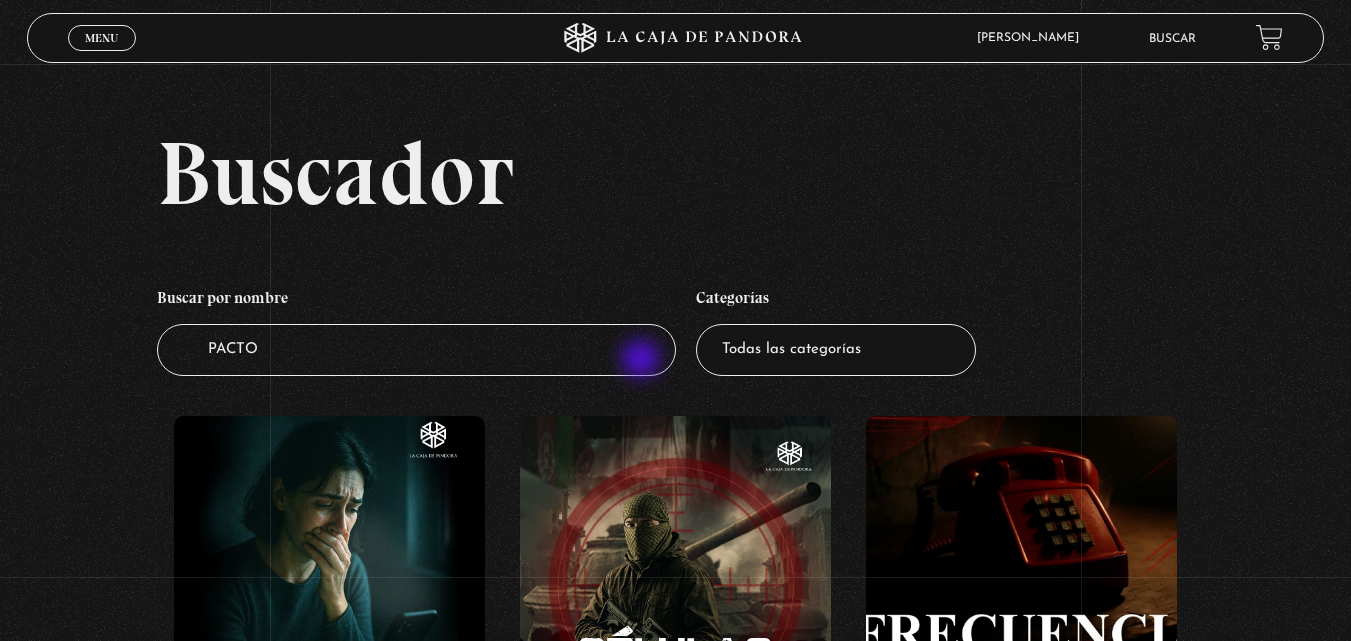 type on "PACTOS" 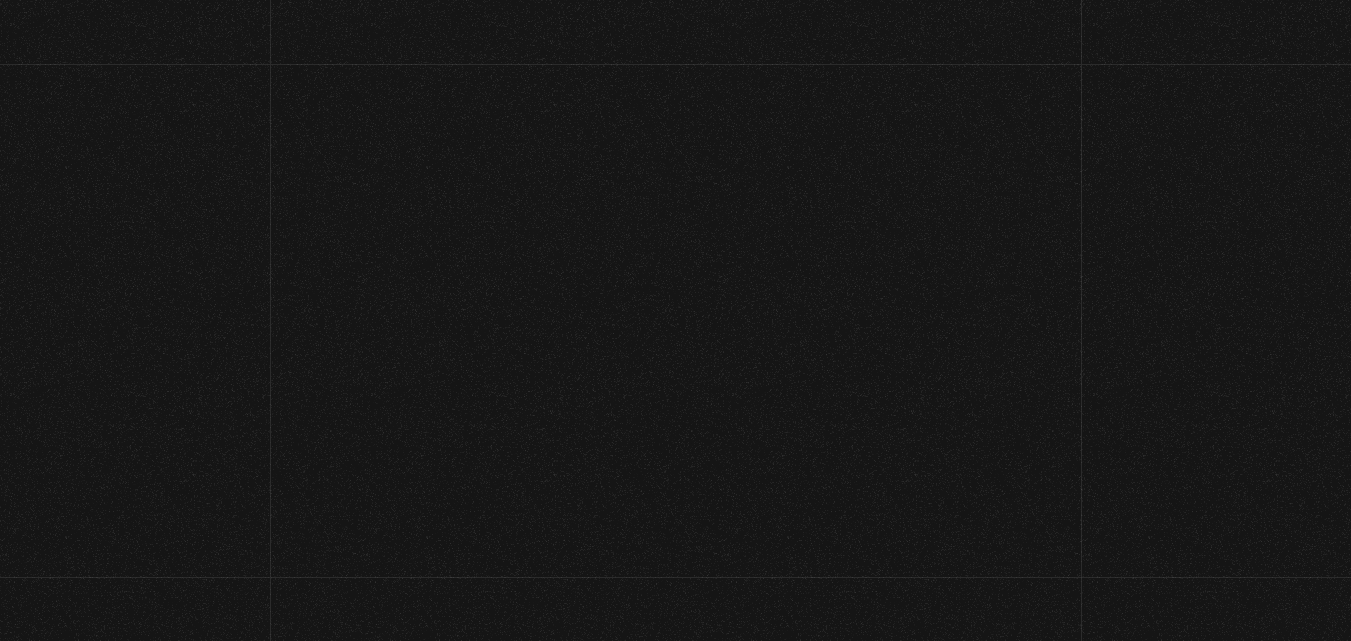 scroll, scrollTop: 0, scrollLeft: 0, axis: both 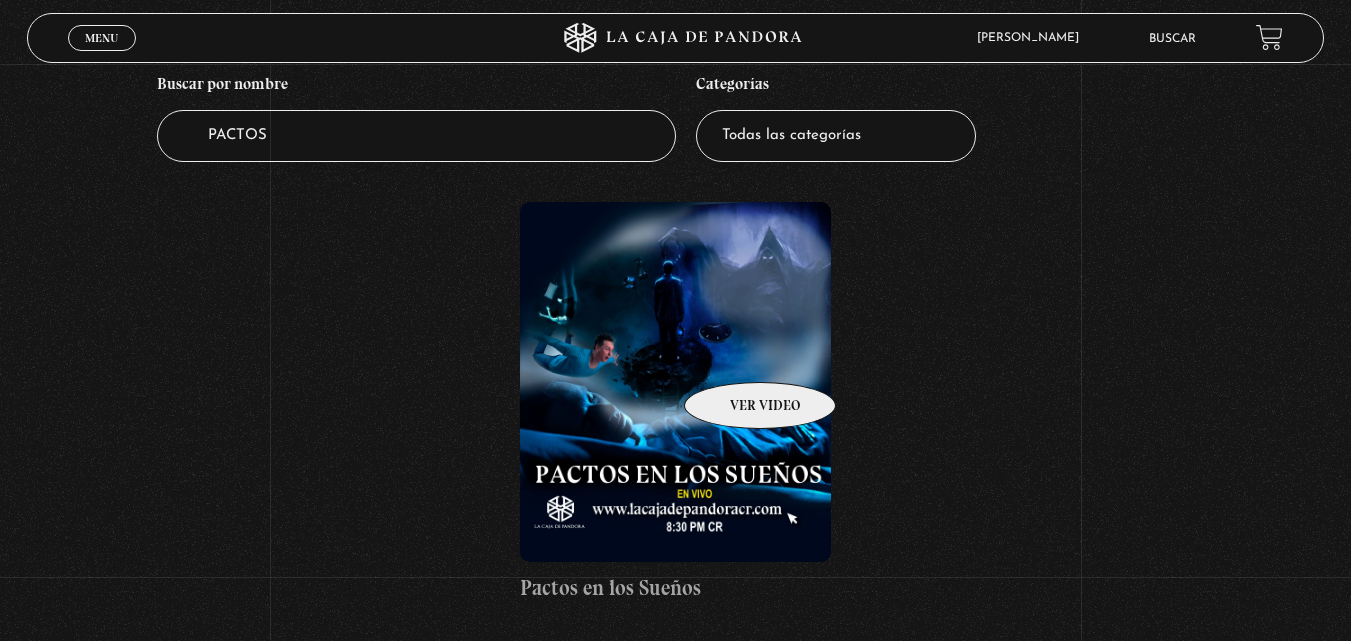 click at bounding box center (675, 382) 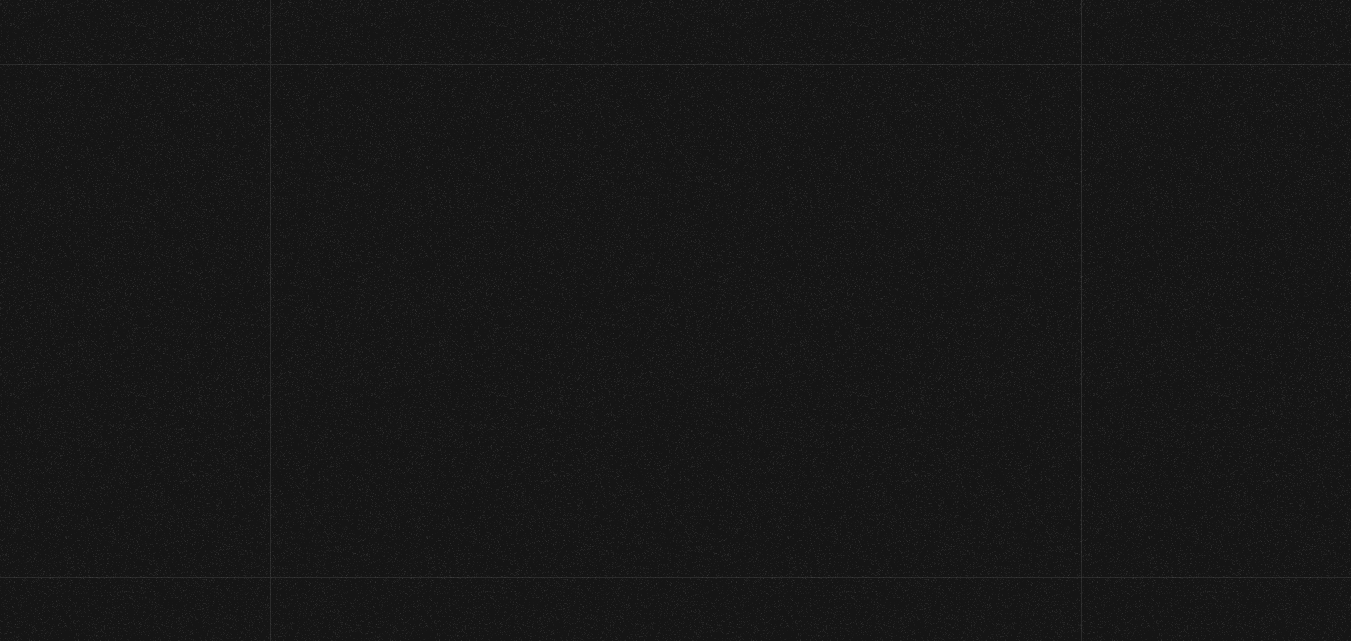 scroll, scrollTop: 0, scrollLeft: 0, axis: both 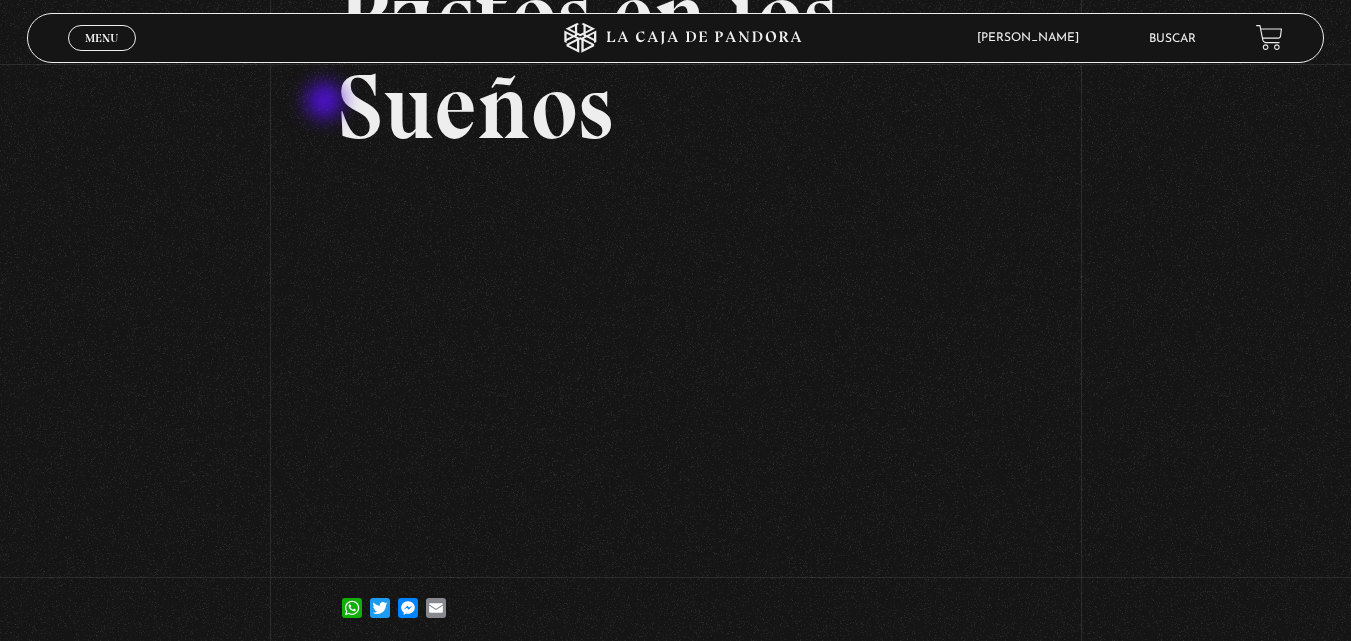 drag, startPoint x: 74, startPoint y: 46, endPoint x: 327, endPoint y: 103, distance: 259.34146 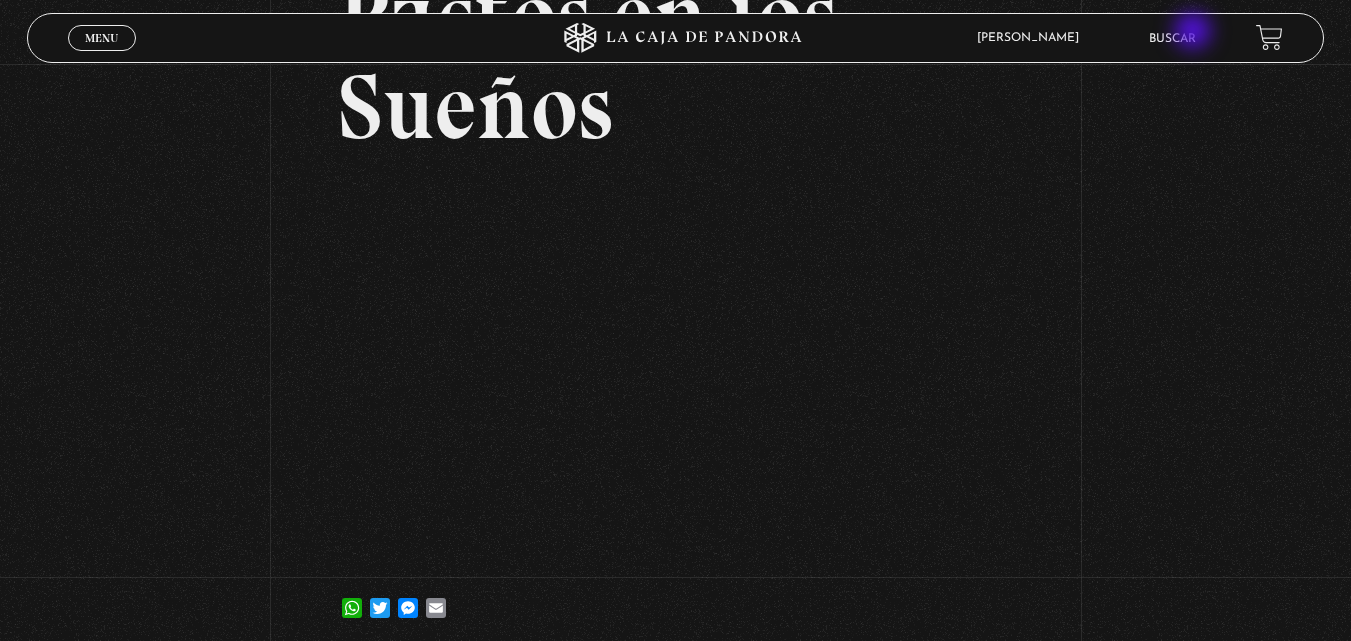 click on "Buscar" at bounding box center (1172, 39) 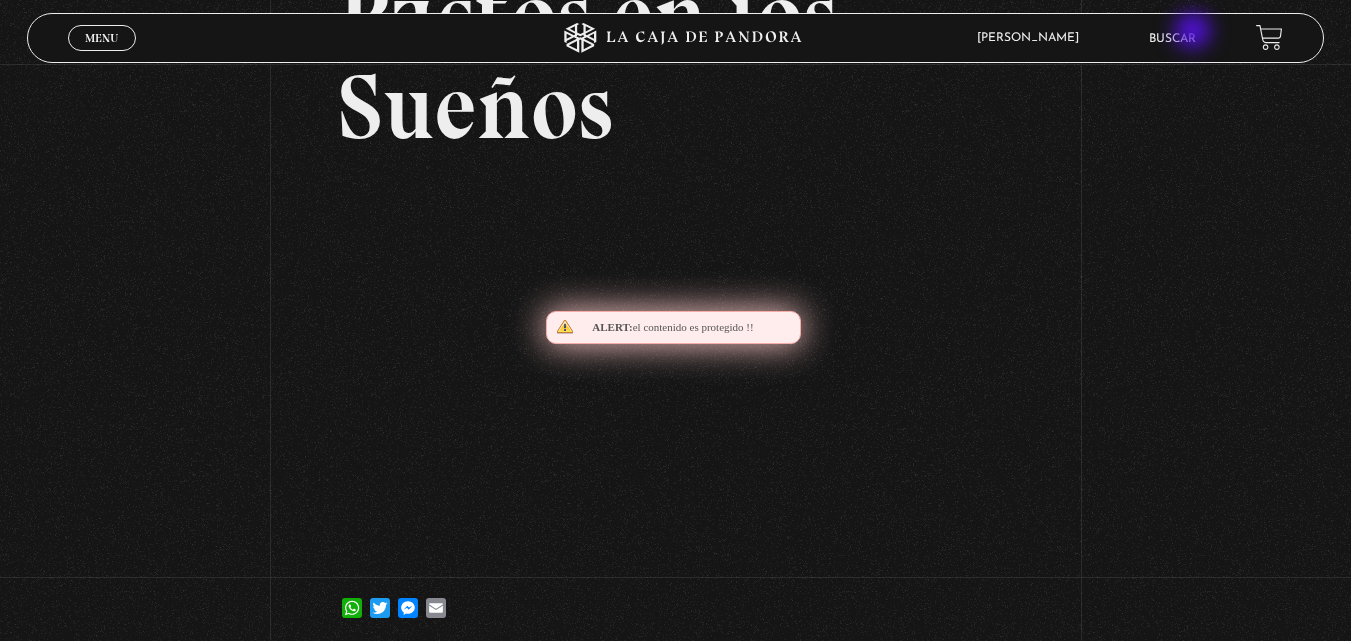click on "Buscar" at bounding box center [1172, 39] 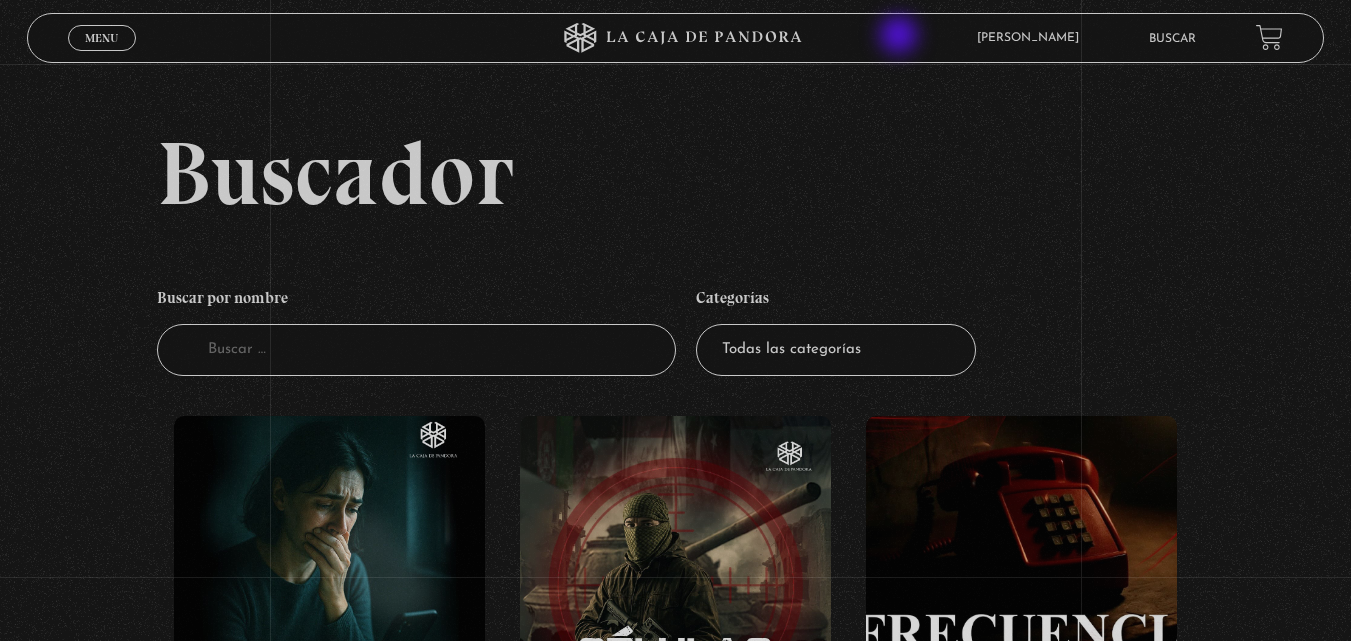 scroll, scrollTop: 0, scrollLeft: 0, axis: both 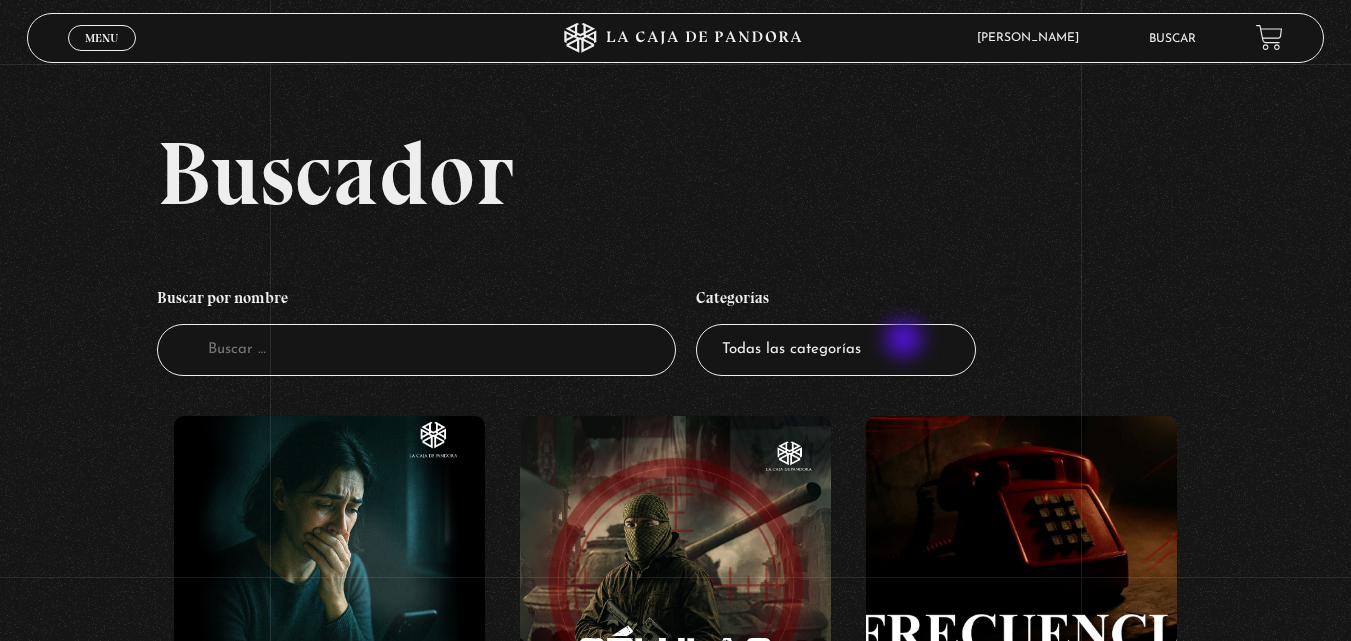 click on "Todas las categorías
11:11 Humanitario  (1)
Amo los Lunes  (2)
Análisis de series y películas  (22)
Asesinos Seriales  (2)
Centinelas  (113)
Charlas  (8)
Entrevistas  (7)
Hacktivismo  (5)
Mercado  (1)
Mundo Espiritual  (20)
Nuevo Orden Mundial NWO  (80)
Pandora Bio  (24)
Pandora Prepper  (23)
Pandora Tour  (3)
Paranormal  (11)
Pastelería  (1)
Peligros en la web  (4)
Regulares  (1)
Teorías de Conspiración  (7)" at bounding box center [836, 350] 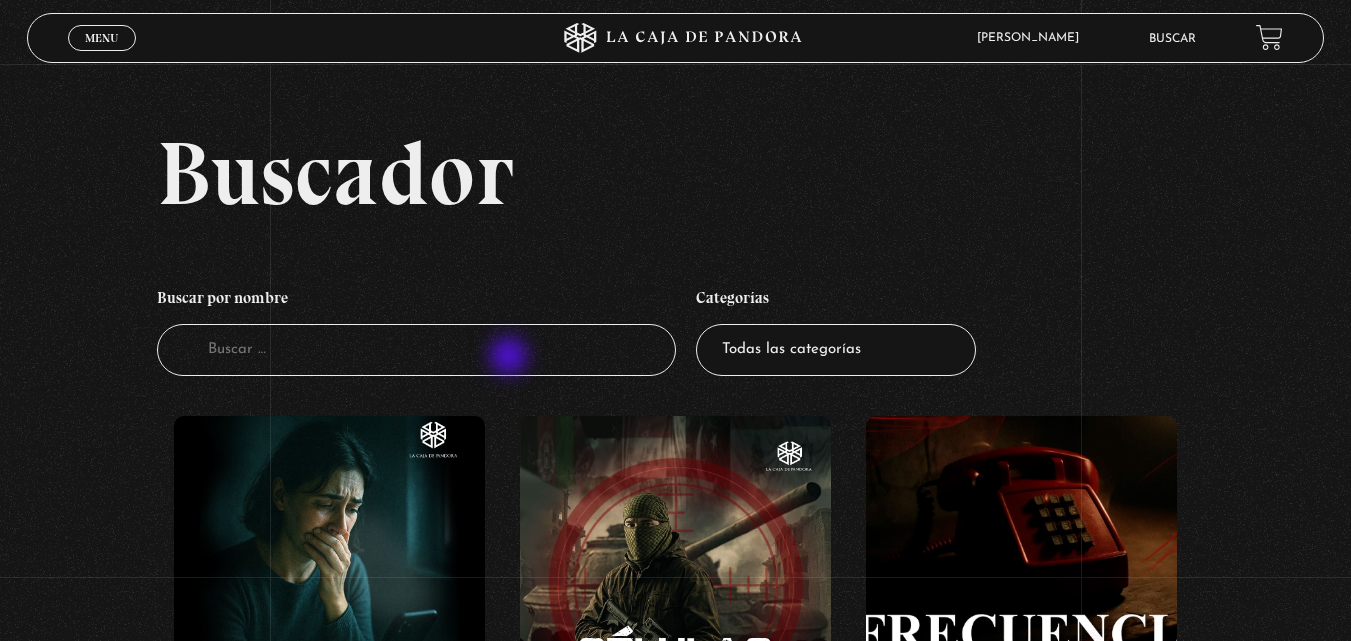 click on "Buscador" at bounding box center (416, 350) 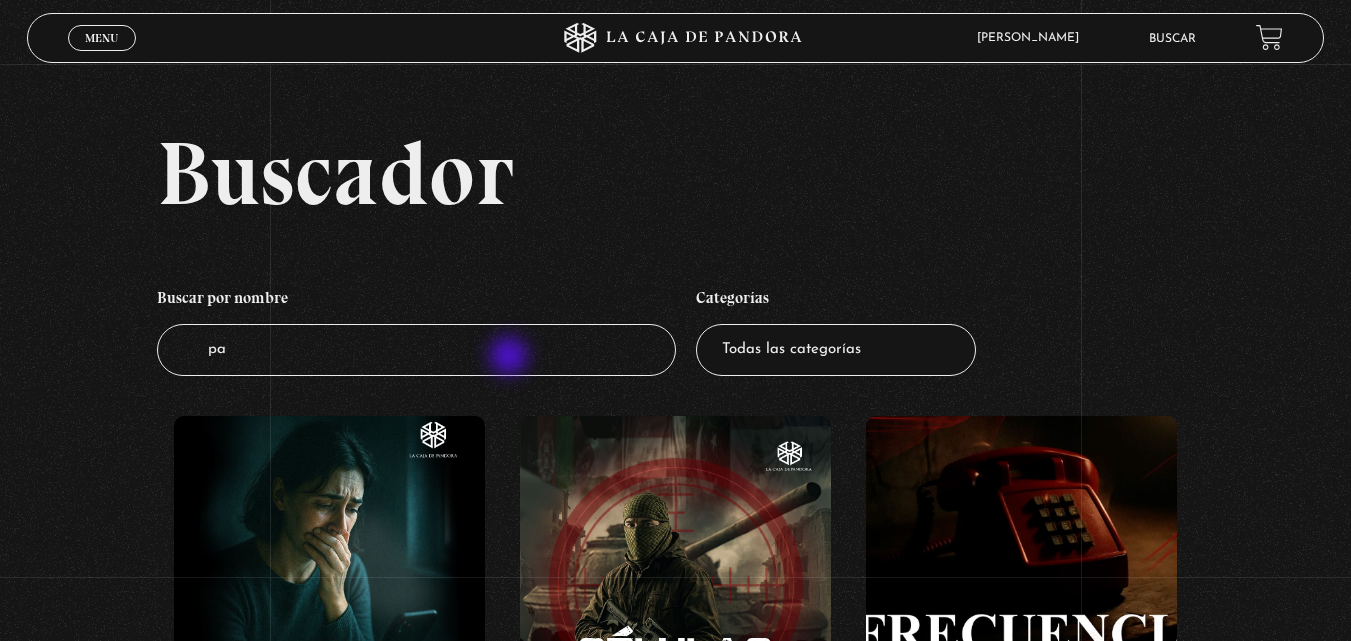 type on "p" 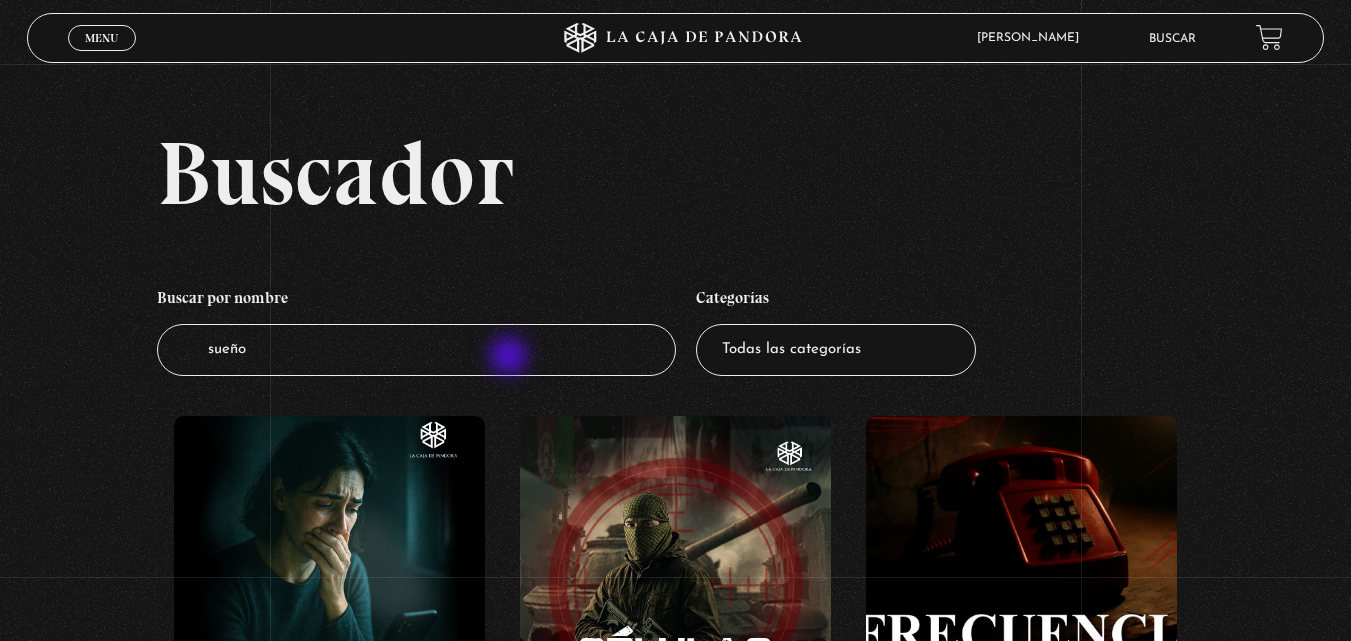 type on "sueños" 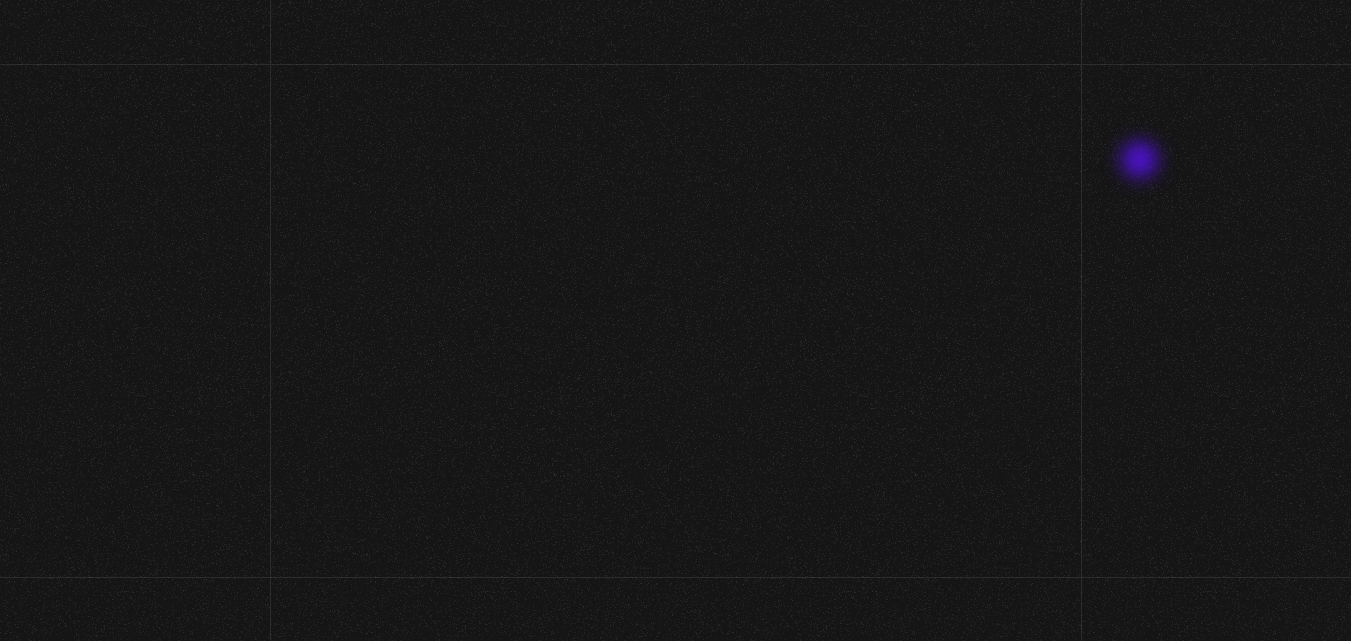 scroll, scrollTop: 0, scrollLeft: 0, axis: both 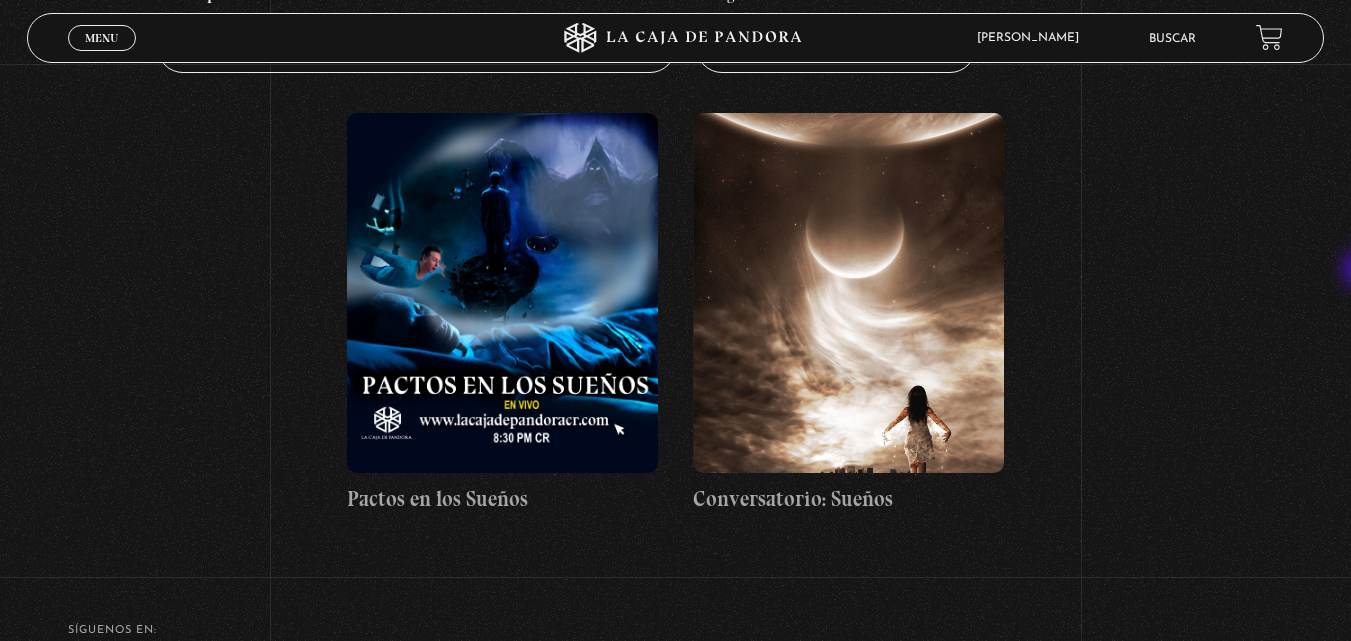 drag, startPoint x: 1365, startPoint y: 106, endPoint x: 1365, endPoint y: 272, distance: 166 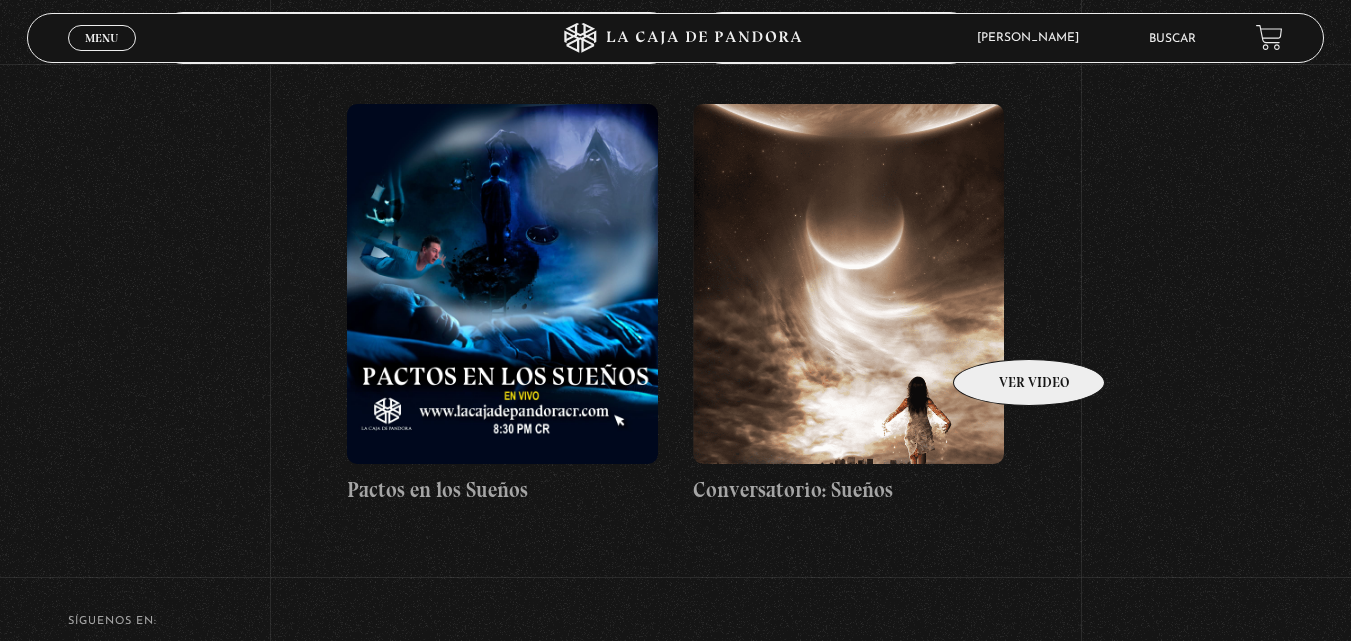 click at bounding box center [848, 284] 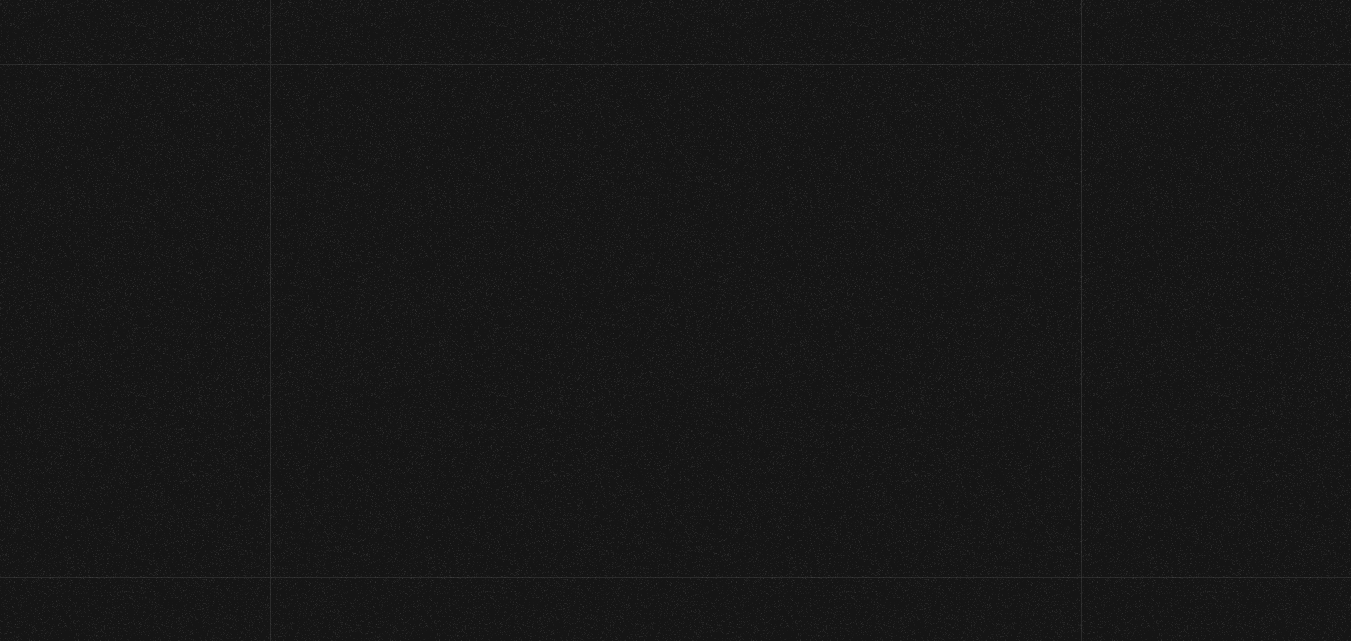scroll, scrollTop: 0, scrollLeft: 0, axis: both 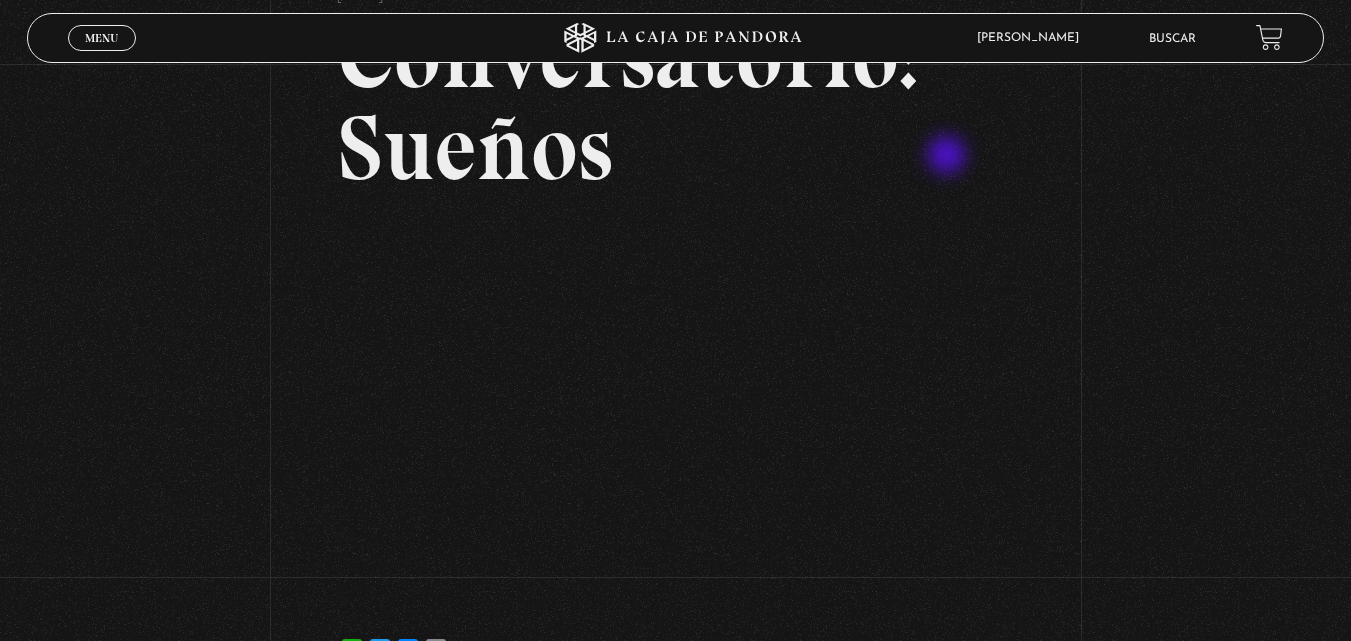 click on "Conversatorio: Sueños" at bounding box center [675, 102] 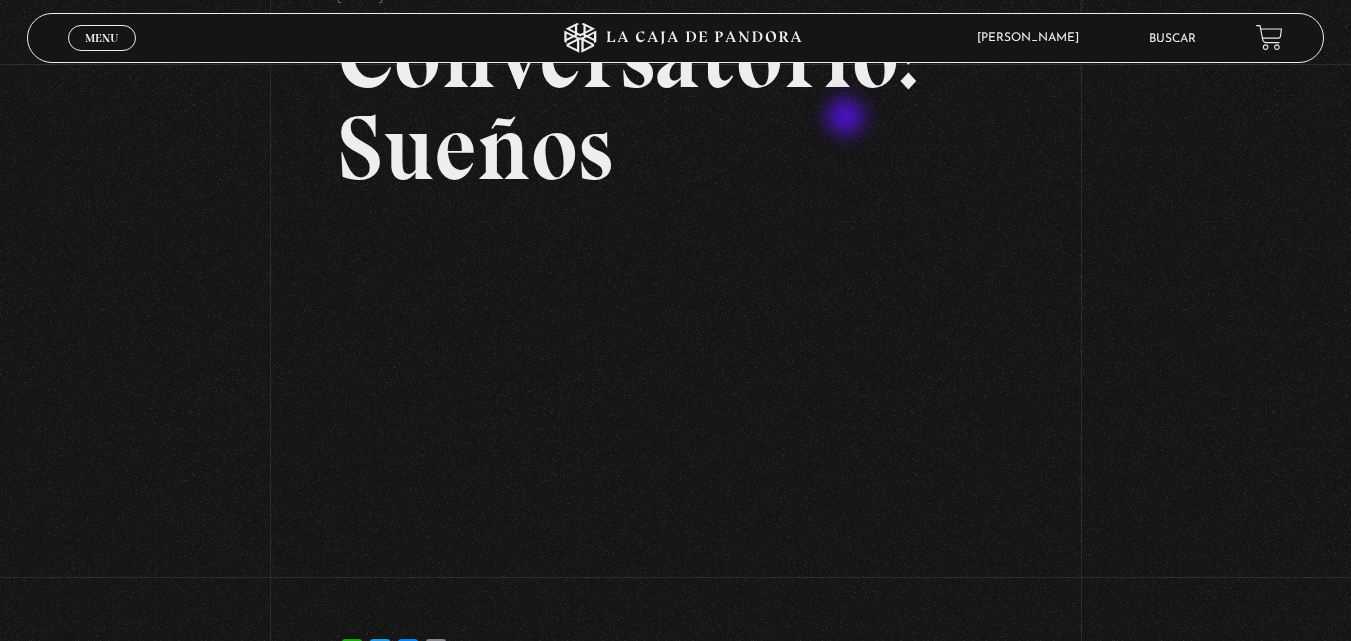 click on "Conversatorio: Sueños" at bounding box center (675, 102) 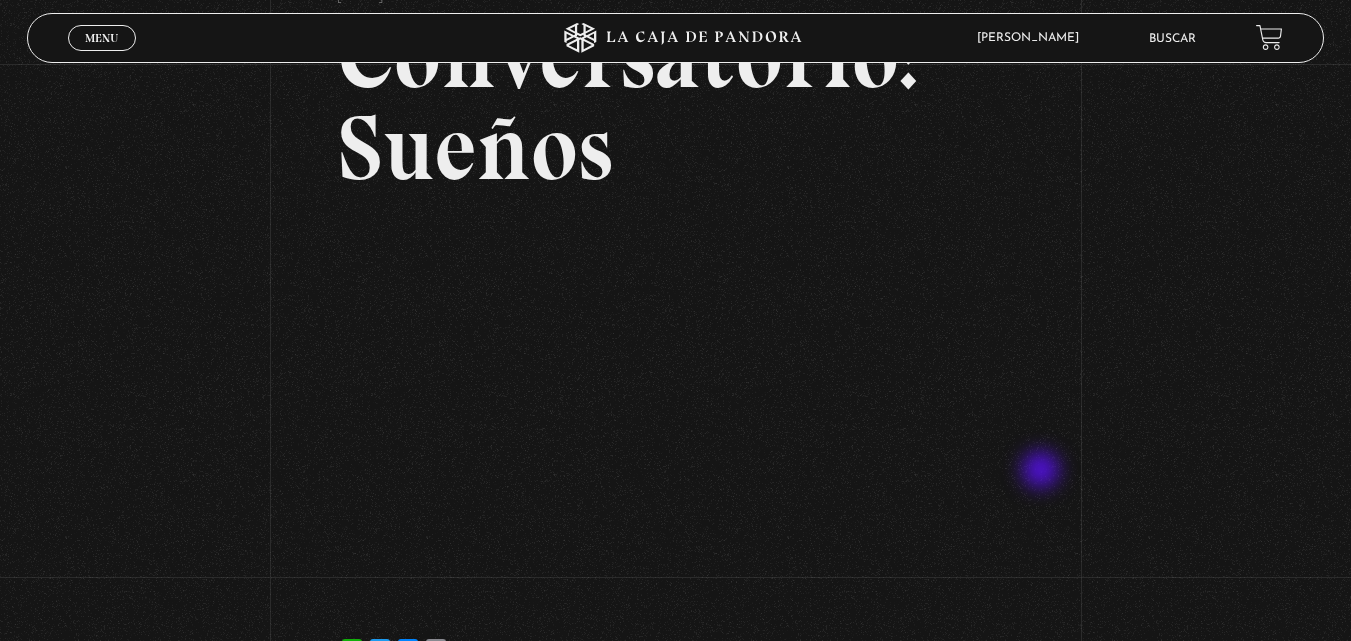 click on "Volver
3 febrero, 2022
Conversatorio: Sueños
WhatsApp Twitter Messenger Email" at bounding box center (675, 300) 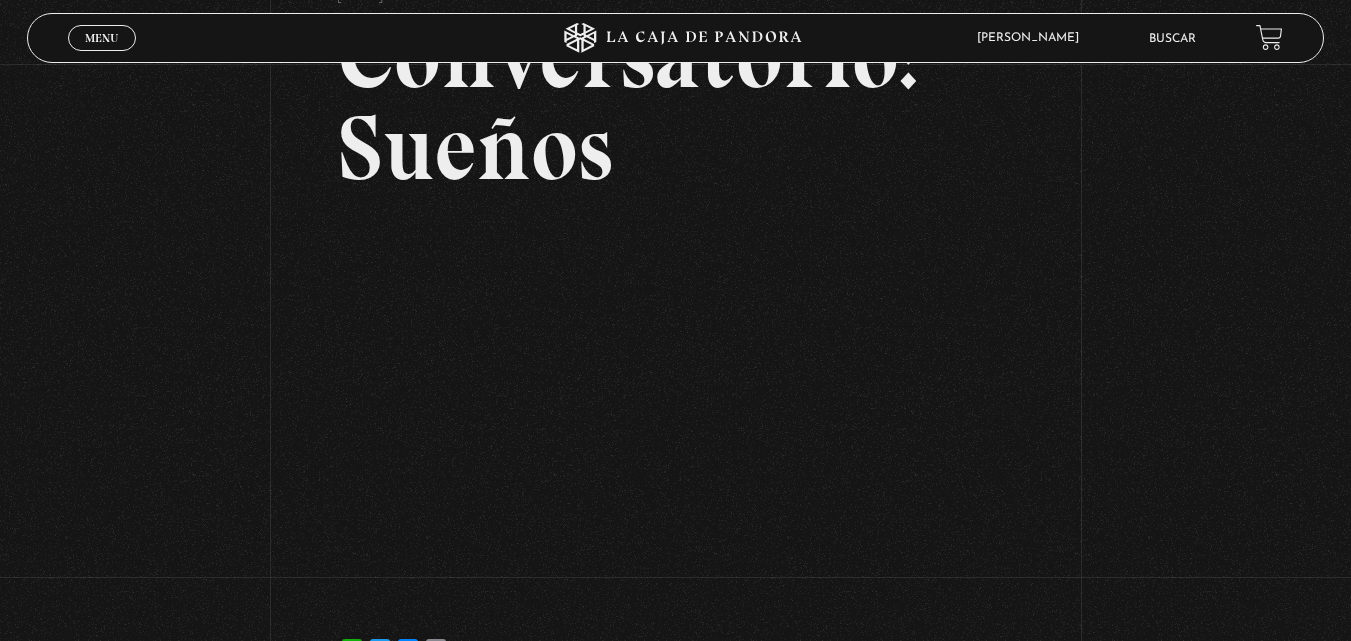 drag, startPoint x: 88, startPoint y: 24, endPoint x: 644, endPoint y: -84, distance: 566.3921 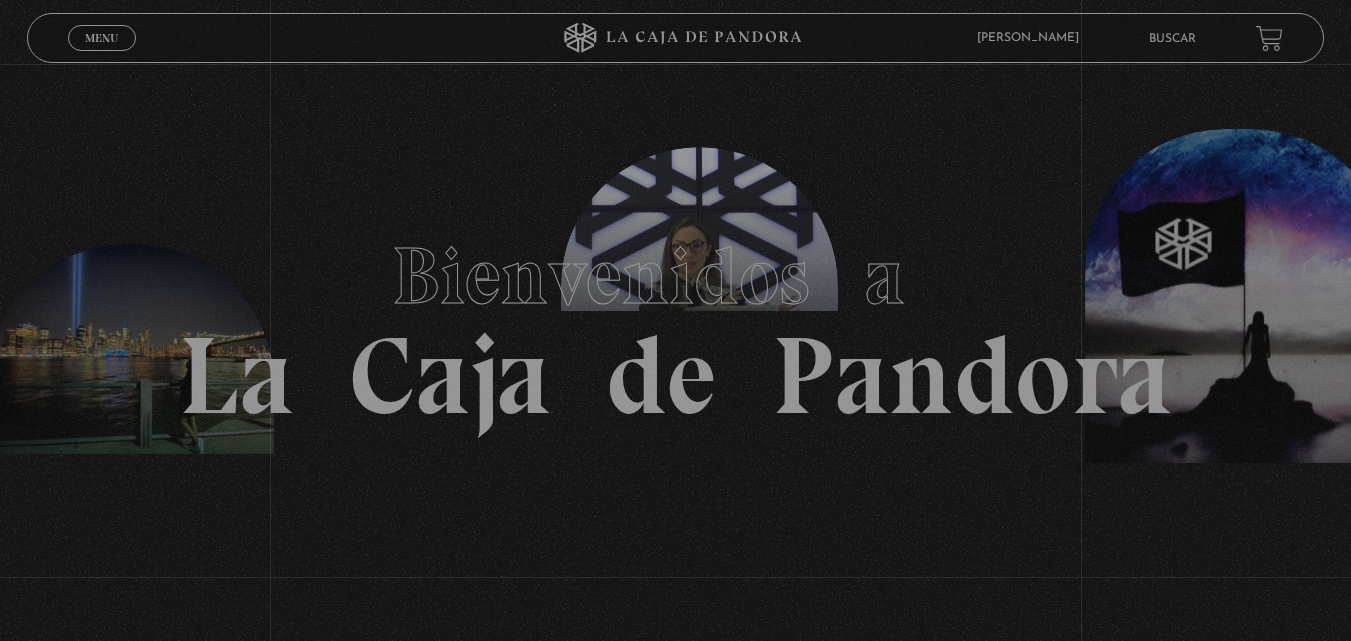 scroll, scrollTop: 0, scrollLeft: 0, axis: both 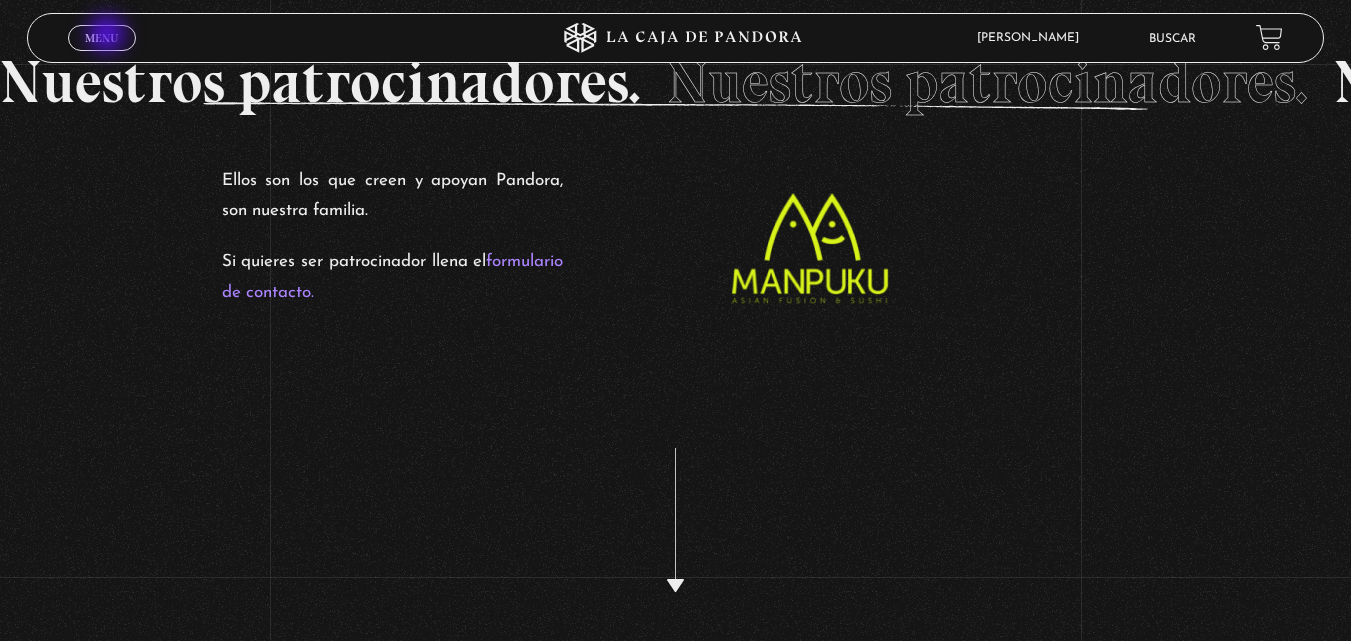 click on "Menu" at bounding box center [101, 38] 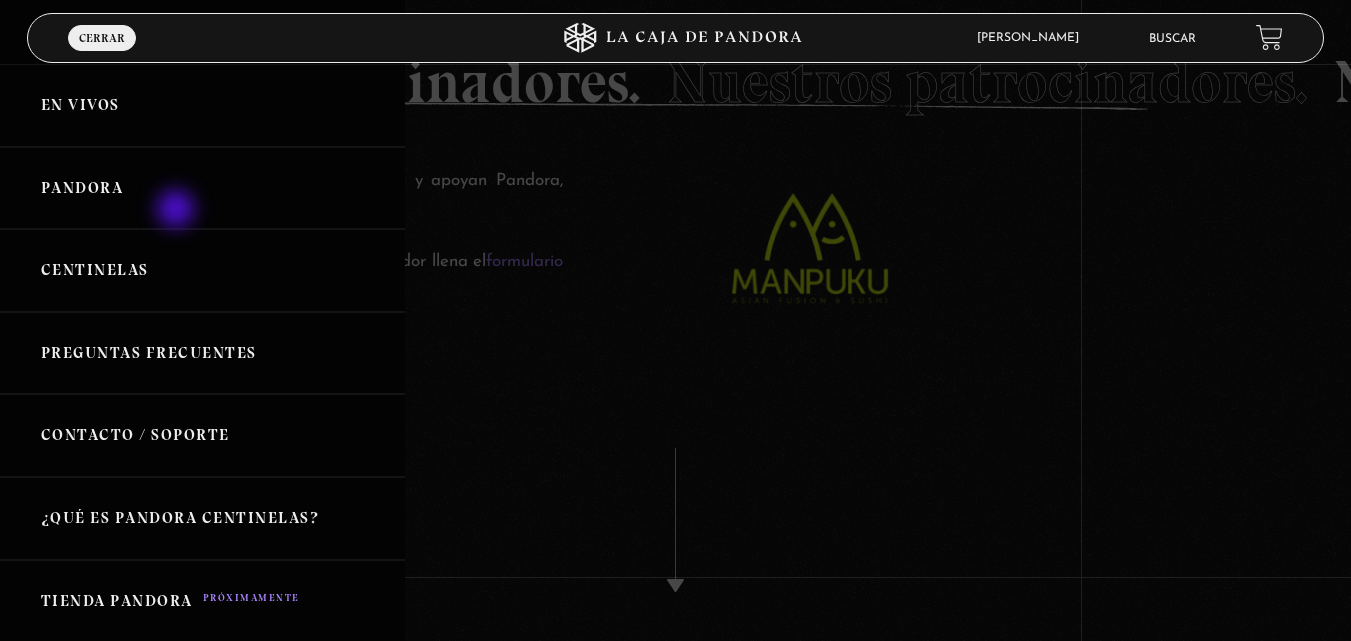 click on "Pandora" at bounding box center [202, 188] 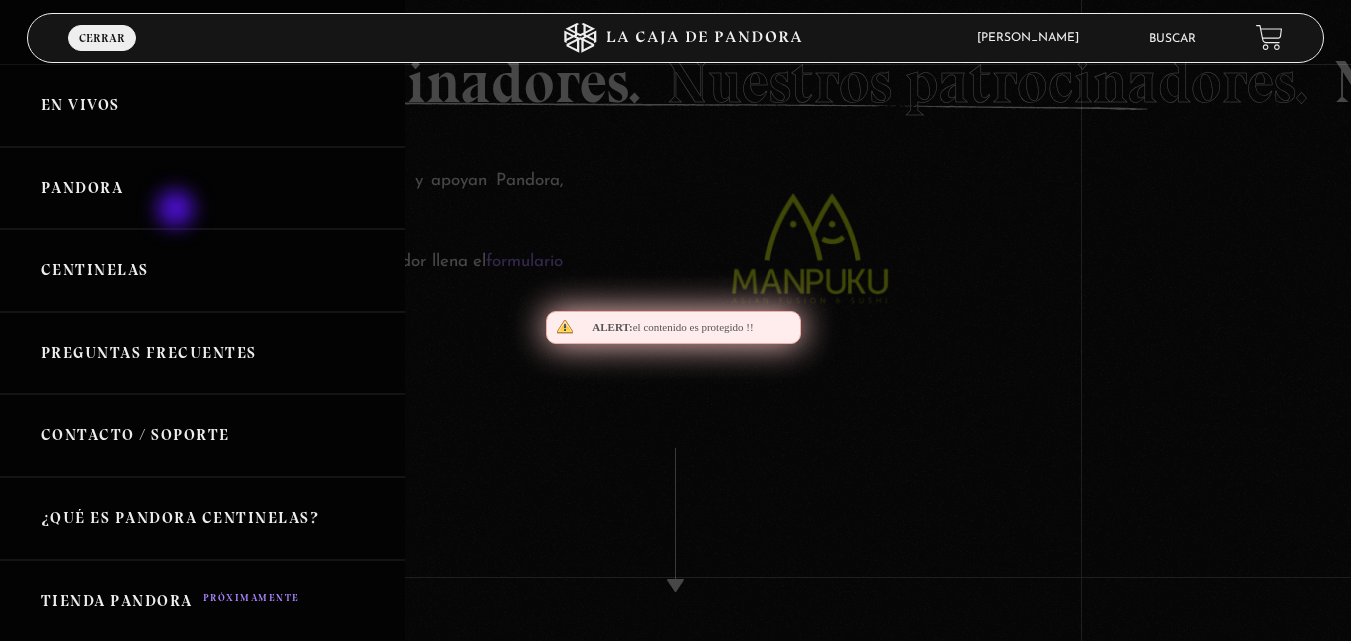 click on "Pandora" at bounding box center (202, 188) 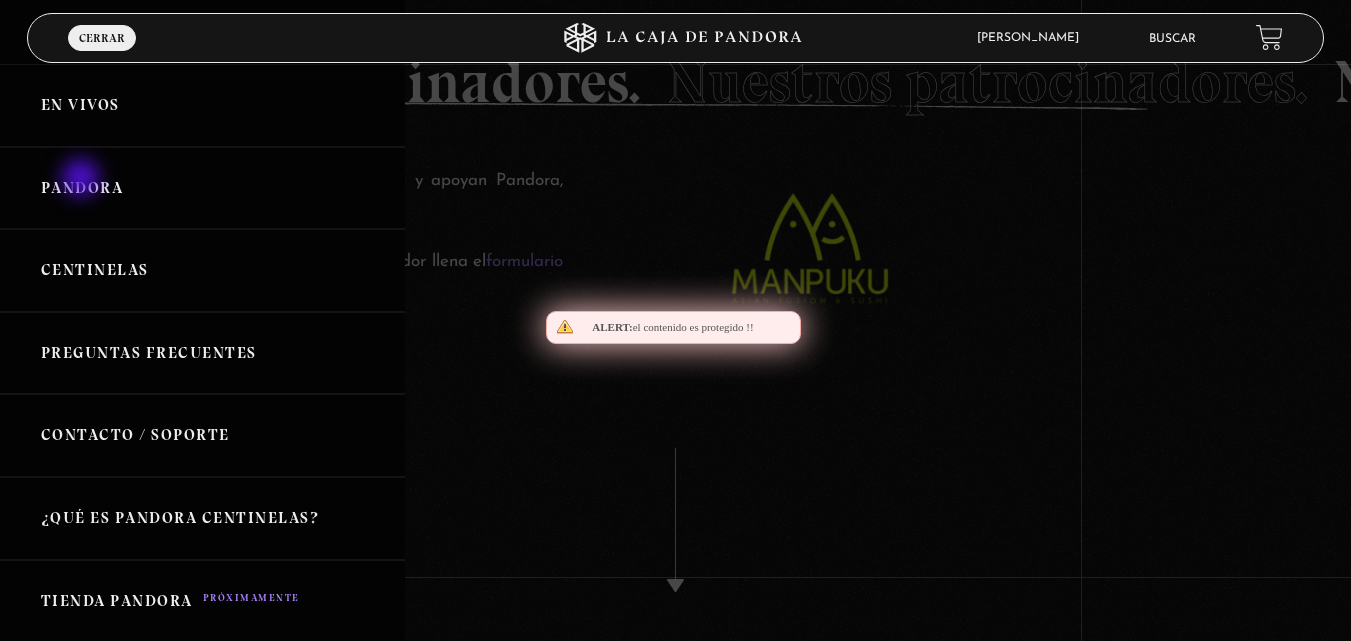 click on "Pandora" at bounding box center [202, 188] 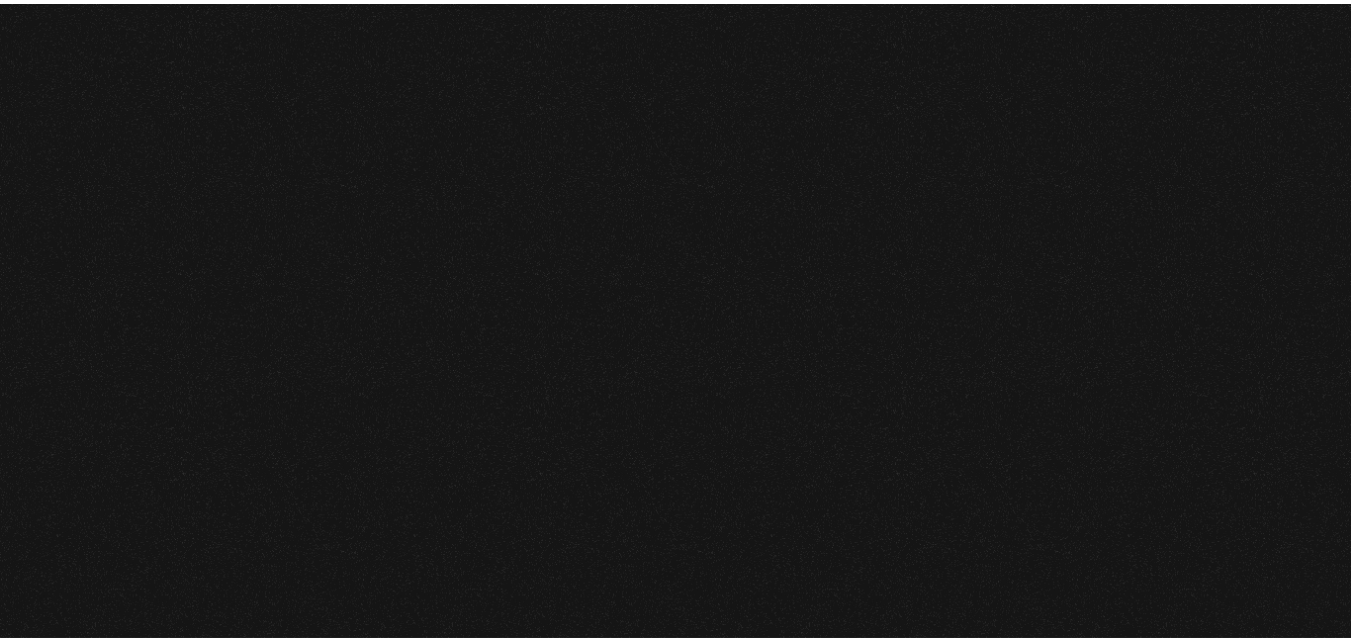 scroll, scrollTop: 0, scrollLeft: 0, axis: both 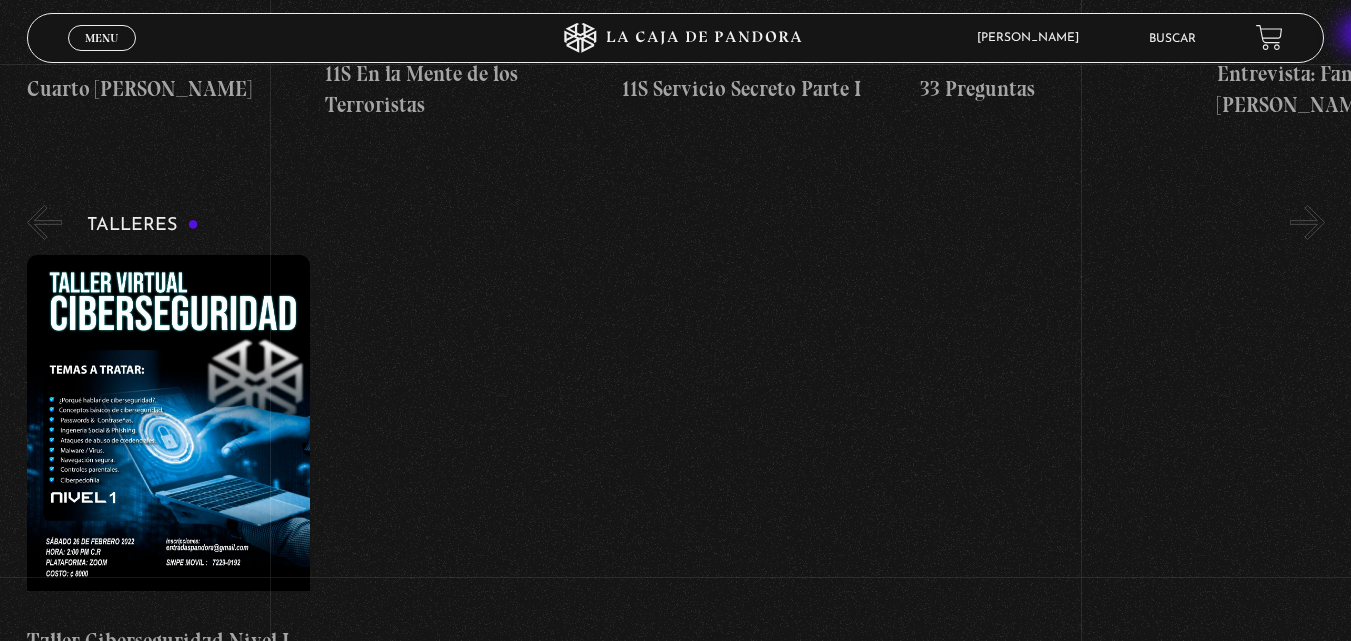 click on "ingresar  al sitio
Ver Video
Más Información
Solicitar
Por favor coloque su dispositivo en posición vertical para ver el sitio web.
ANGELA LUCIANO
En vivos
Pandora
Centinelas
Preguntas Frecuentes
Contacto / Soporte
¿Qué es Pandora Centinelas?
Tienda Pandora
Donaciones
Próximos Eventos
Configuración
Mi cuenta
Cancelación de suscripción
Salir
SÍguenos en:
Menu Cerrar
ANGELA LUCIANO
En vivos
Pandora
Centinelas" at bounding box center [675, 4192] 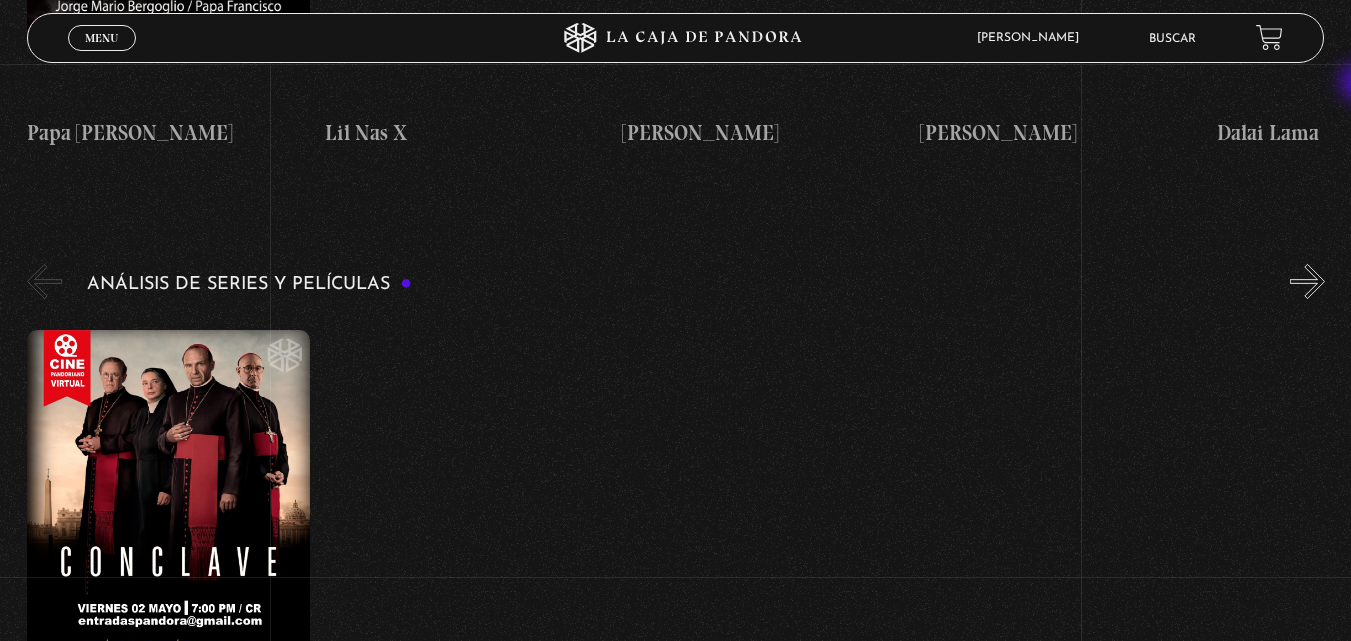 scroll, scrollTop: 3737, scrollLeft: 0, axis: vertical 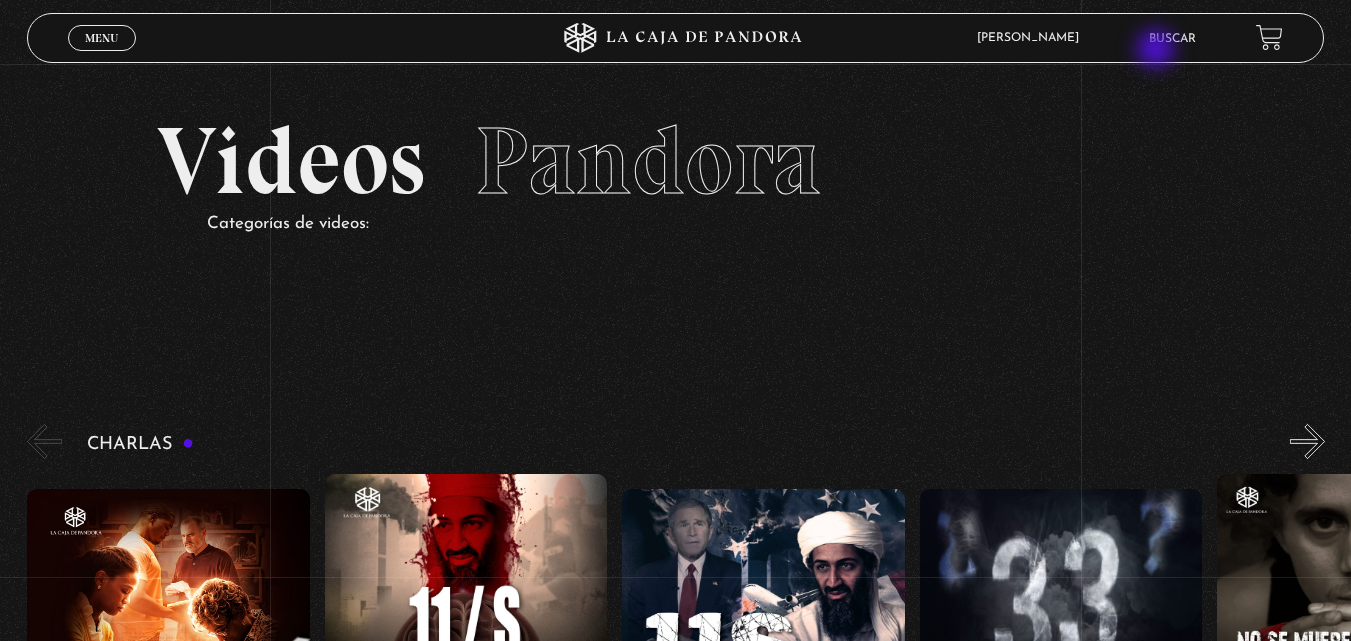 click on "Buscar" at bounding box center [1172, 38] 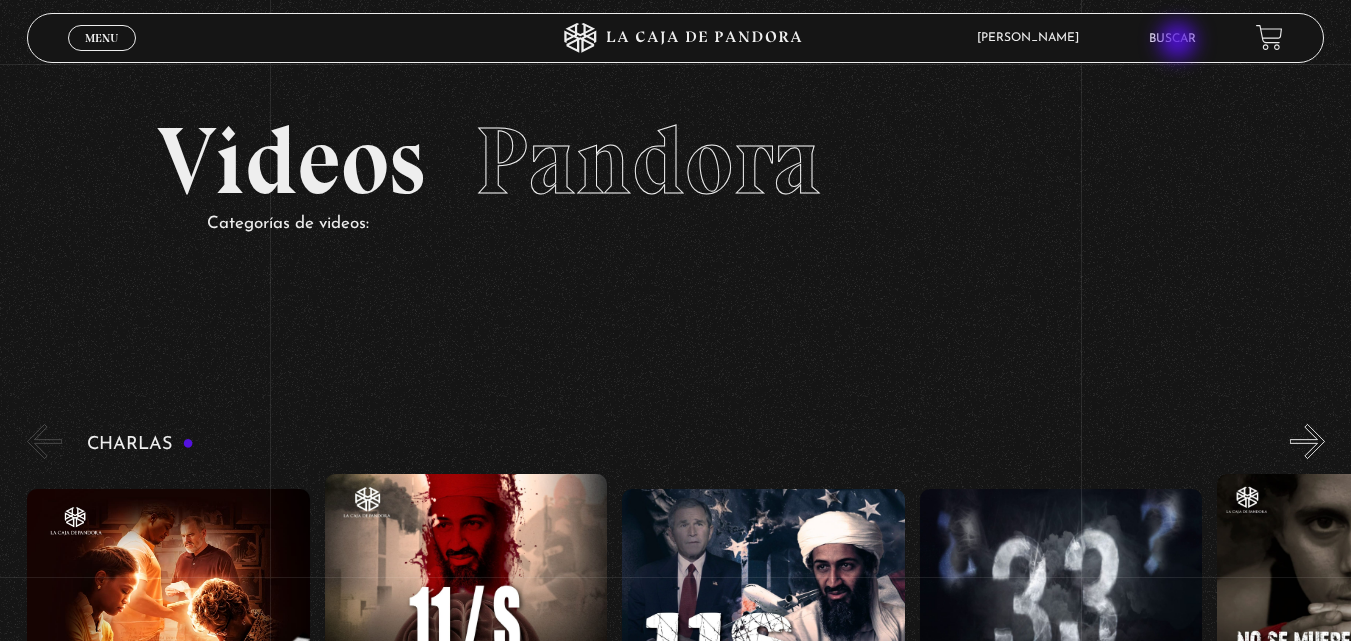 click on "Buscar" at bounding box center [1172, 39] 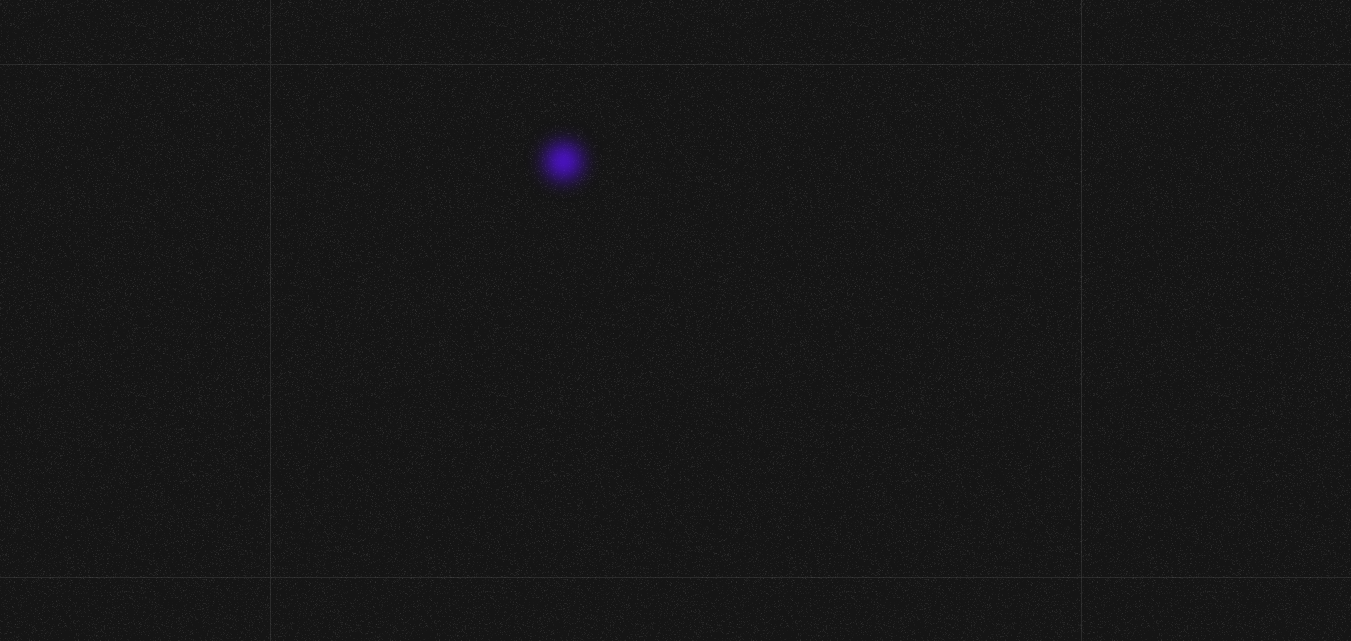 scroll, scrollTop: 0, scrollLeft: 0, axis: both 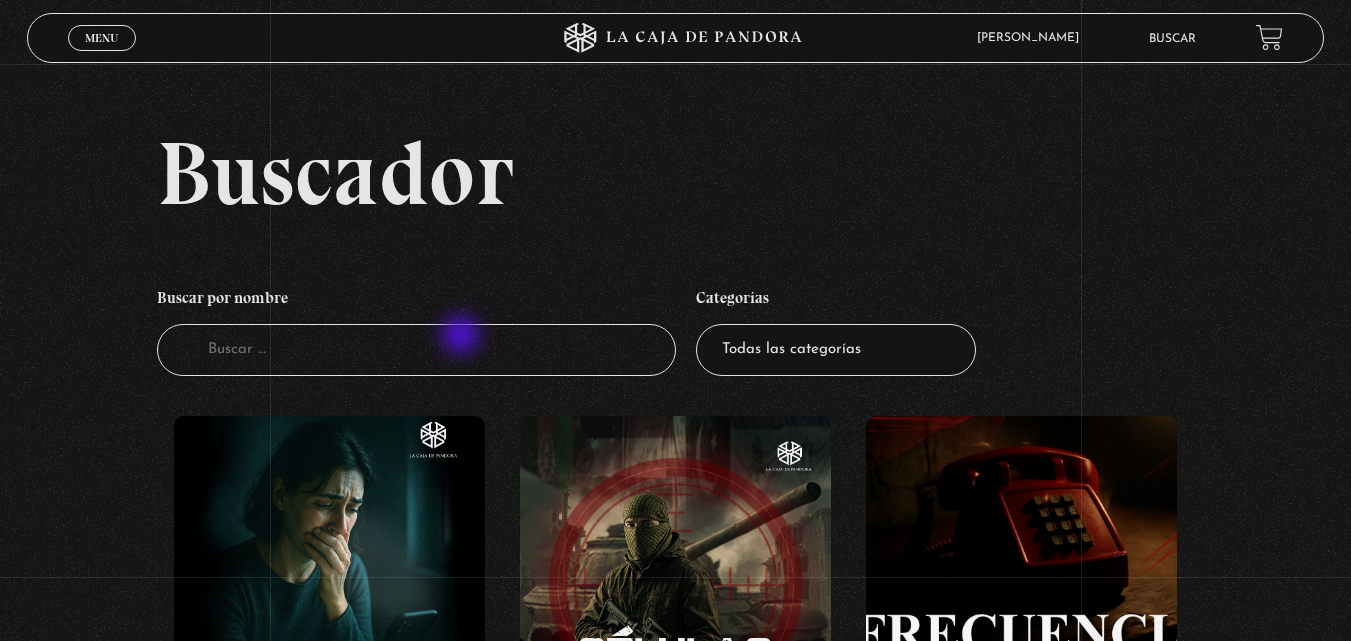 click on "Buscador" at bounding box center (416, 350) 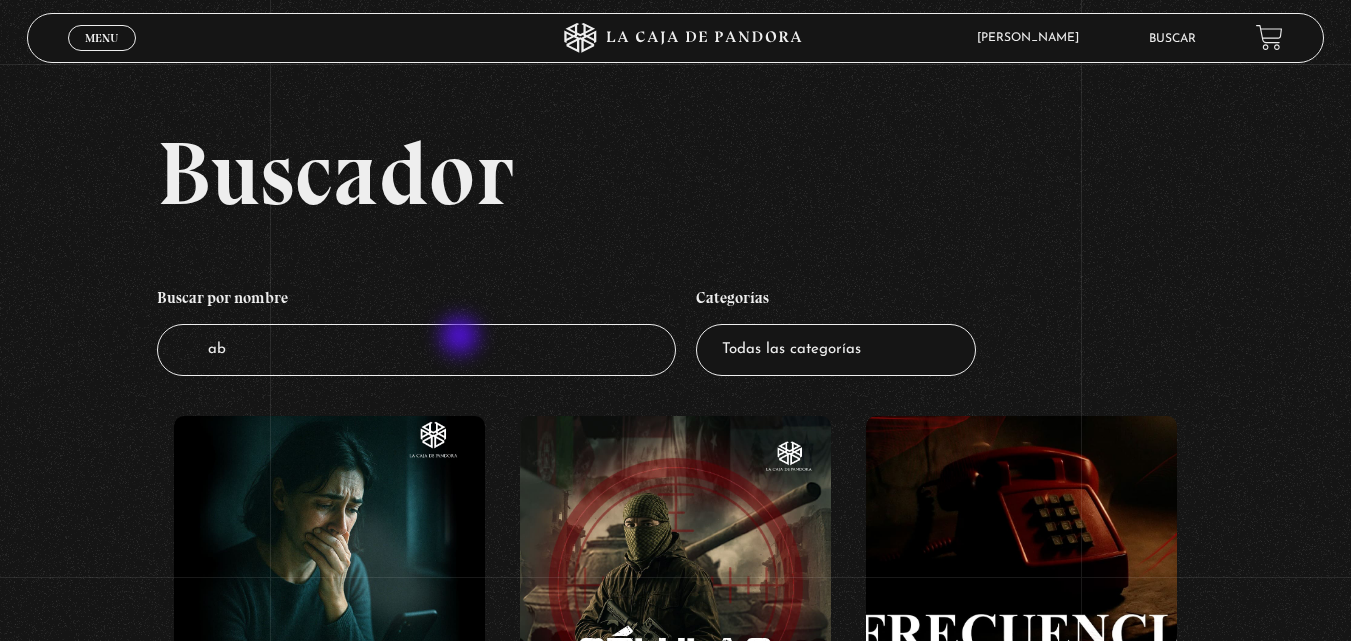 type on "aba" 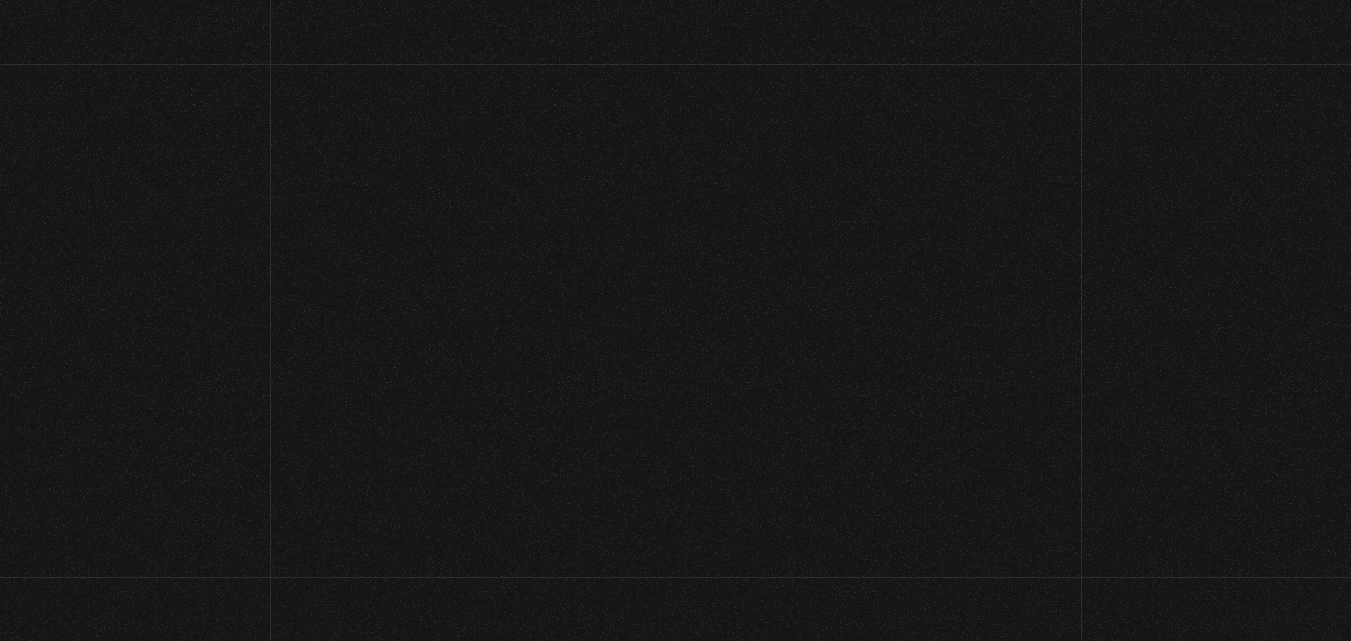 scroll, scrollTop: 0, scrollLeft: 0, axis: both 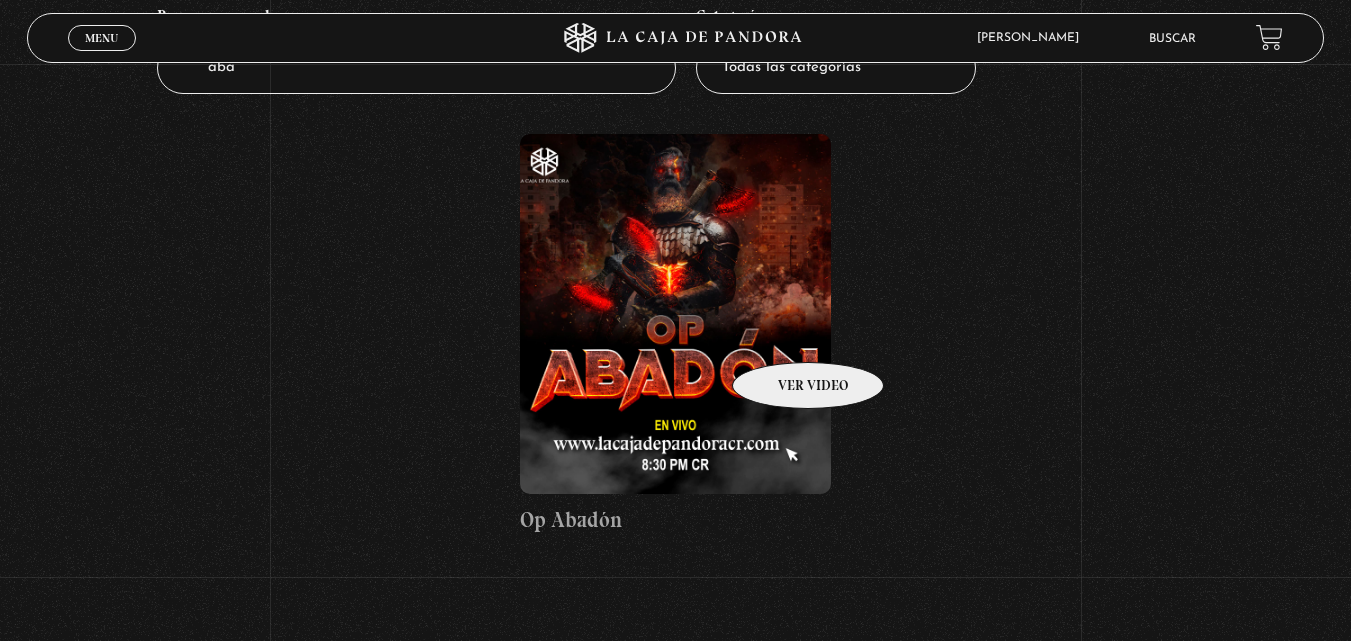 click at bounding box center [675, 314] 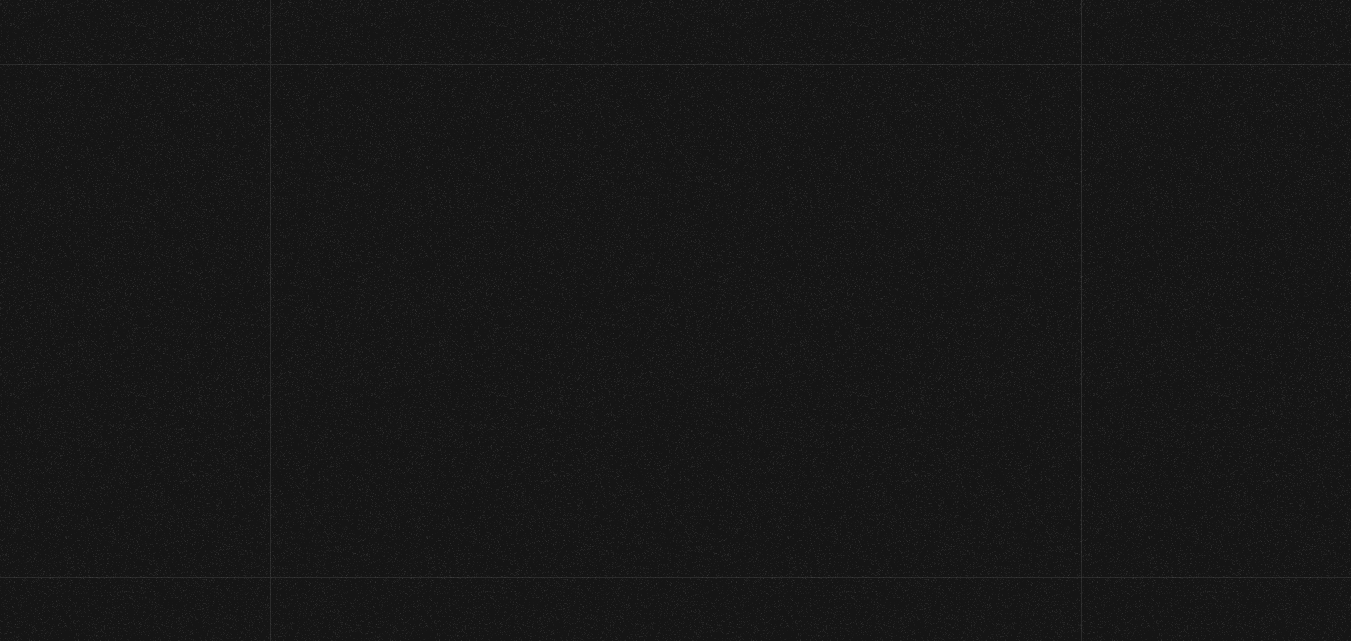 scroll, scrollTop: 0, scrollLeft: 0, axis: both 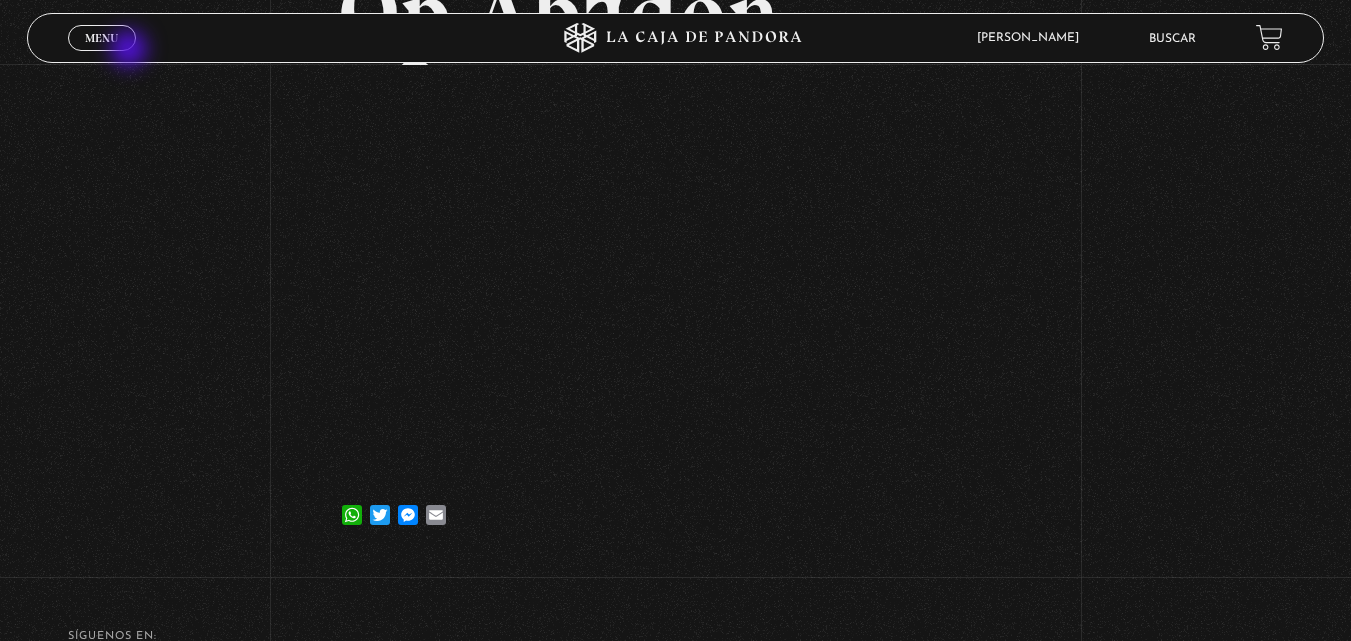 click on "Menu Cerrar" at bounding box center [270, 38] 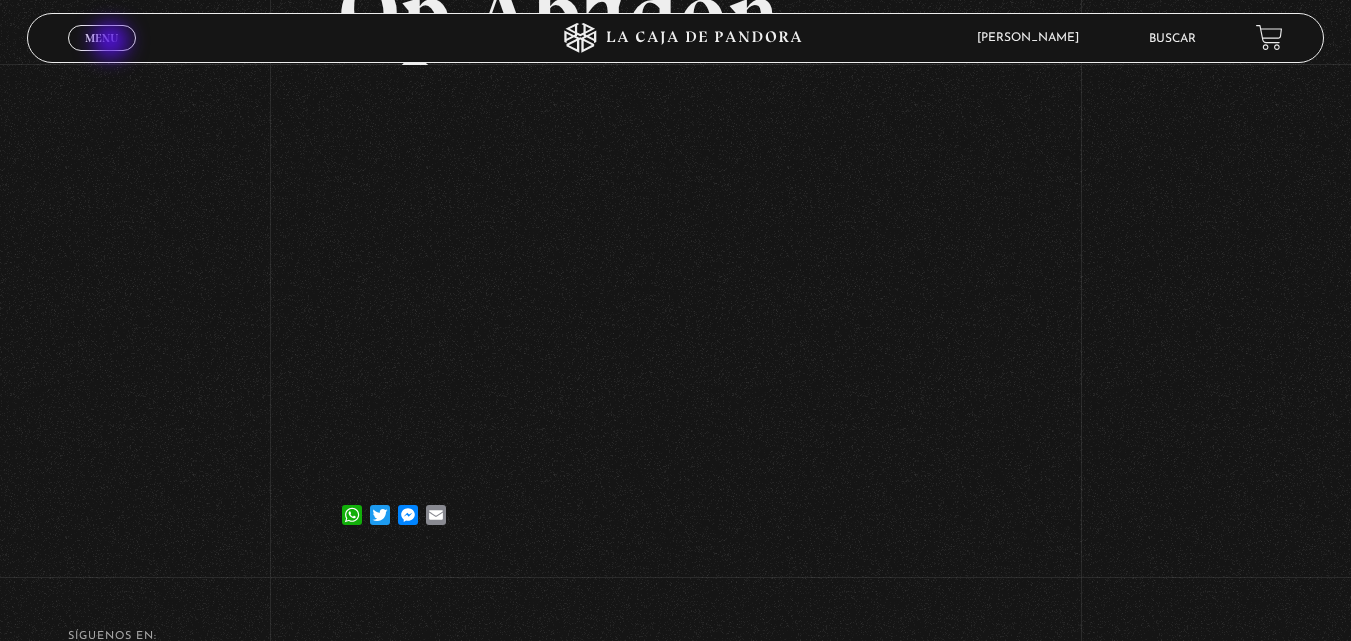 click on "Menu" at bounding box center (101, 38) 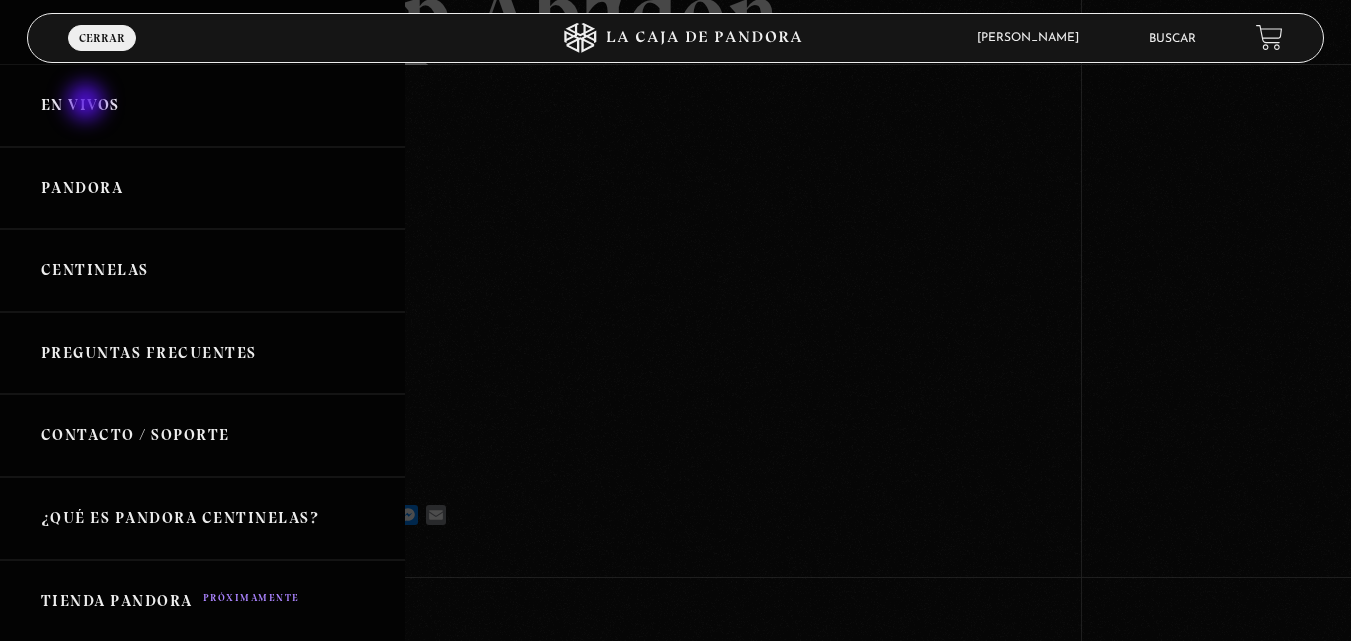 click on "En vivos" at bounding box center [202, 105] 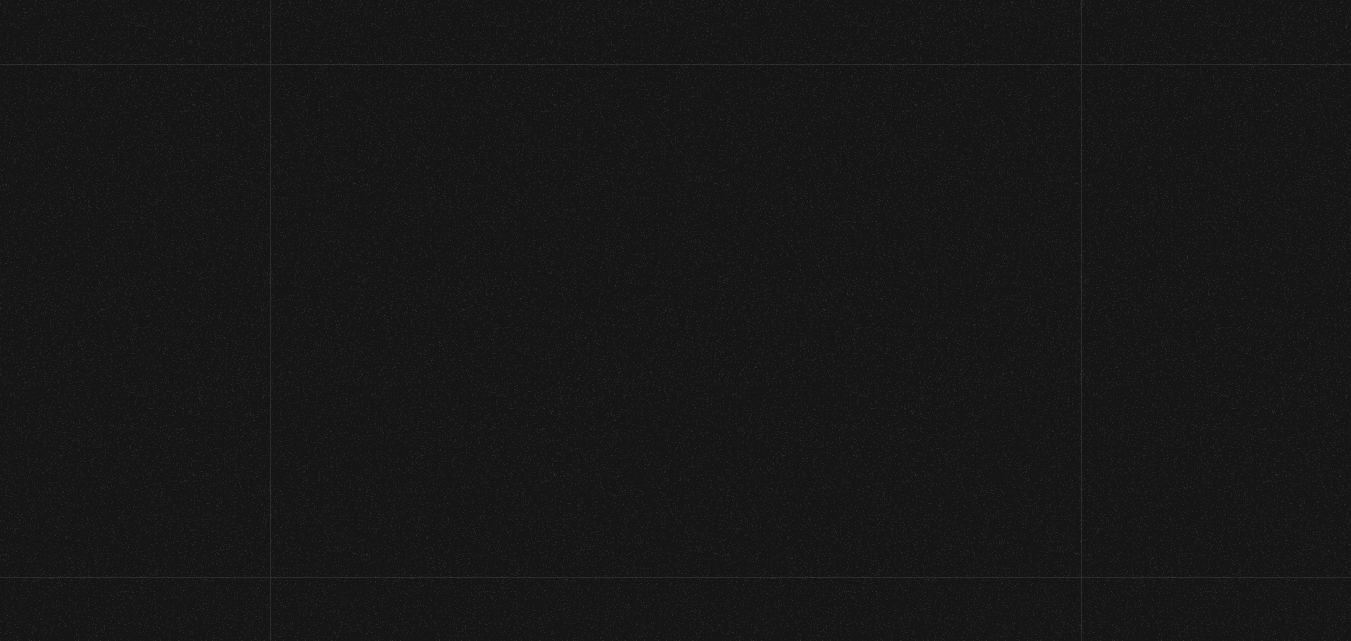 scroll, scrollTop: 0, scrollLeft: 0, axis: both 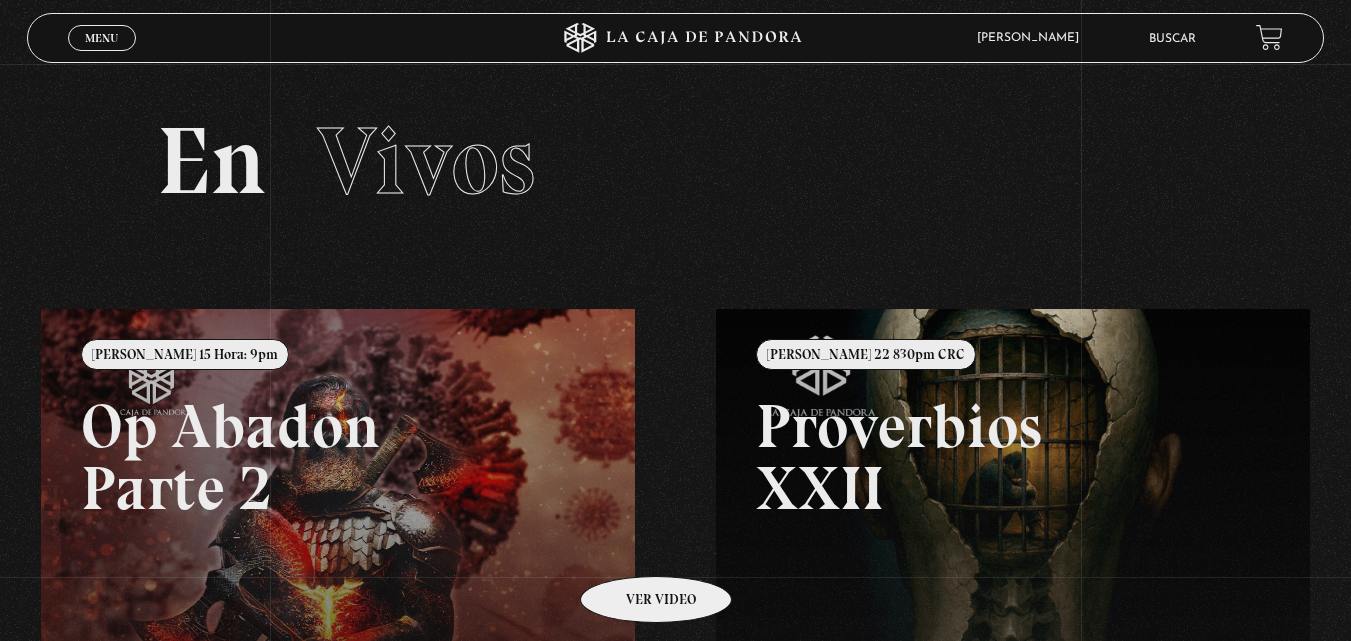 click at bounding box center (716, 629) 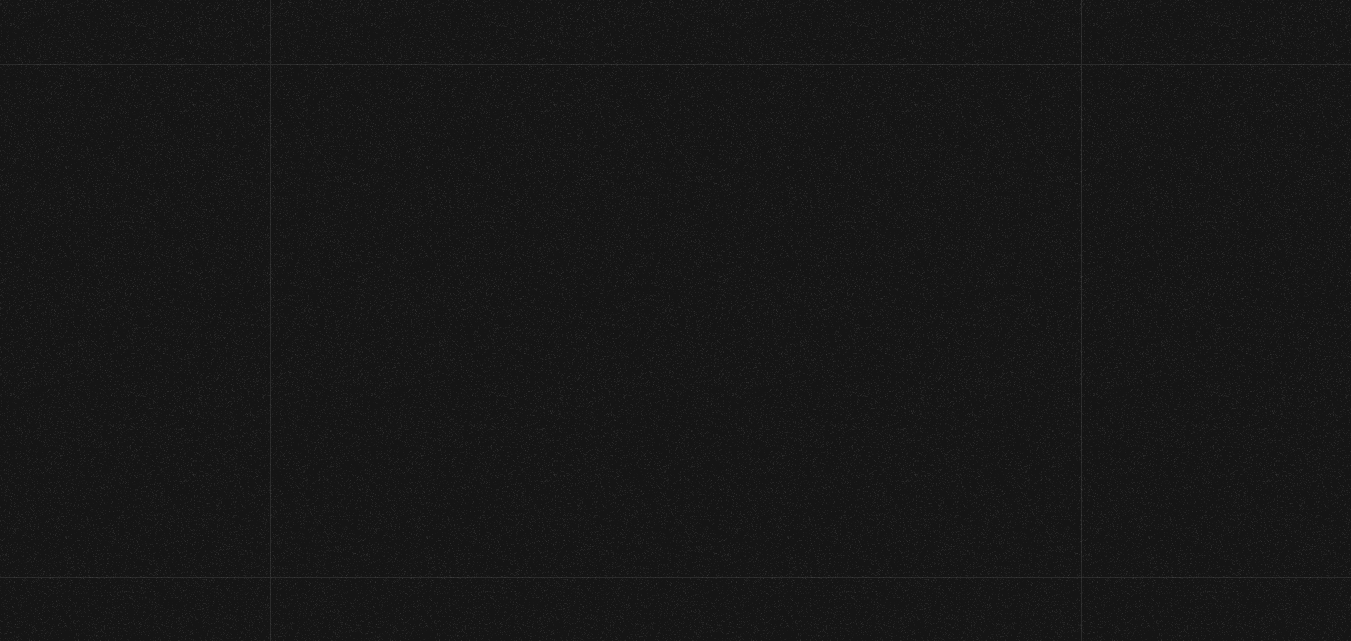 scroll, scrollTop: 0, scrollLeft: 0, axis: both 